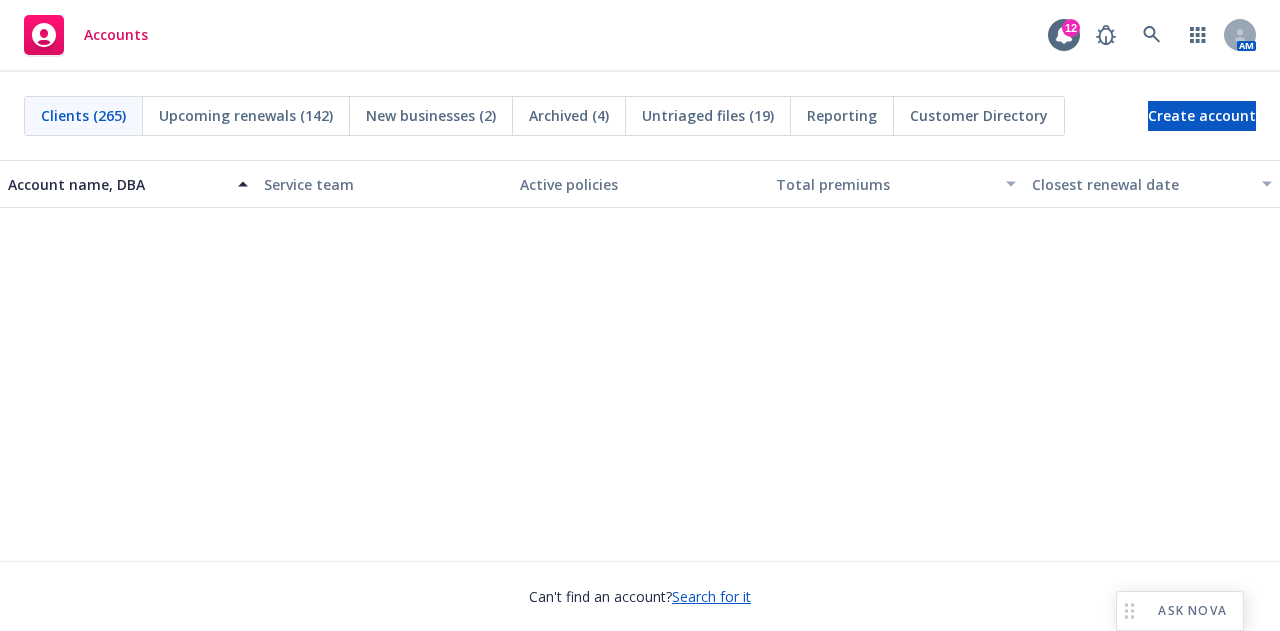 scroll, scrollTop: 0, scrollLeft: 0, axis: both 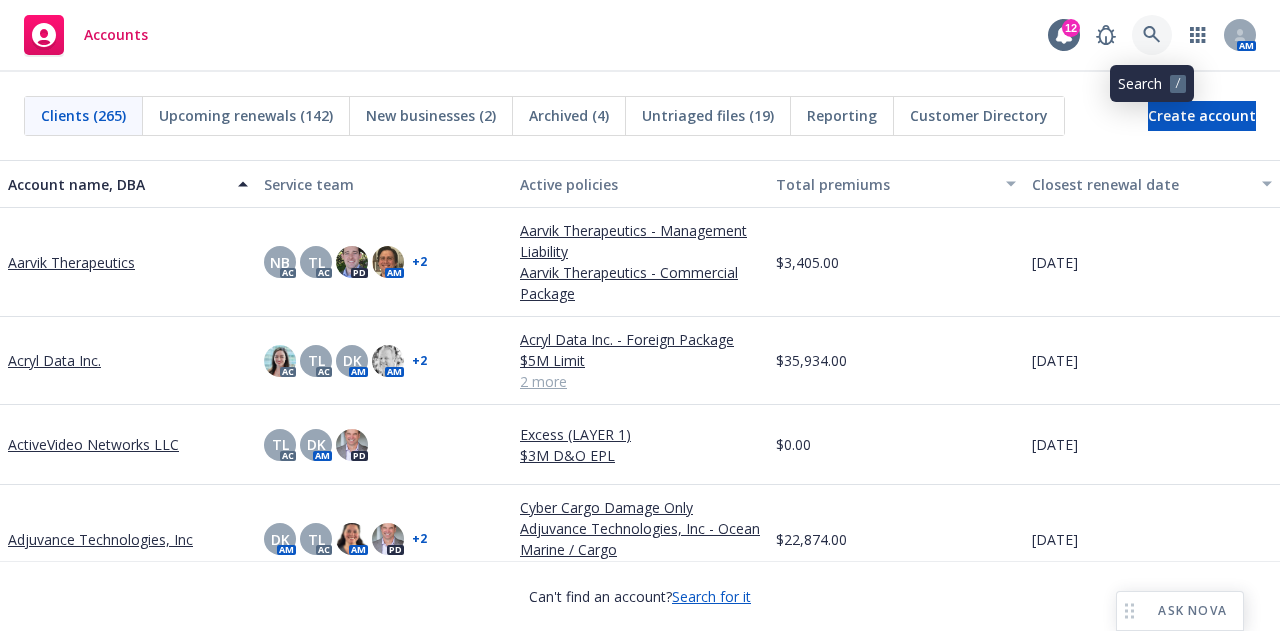 click at bounding box center [1152, 35] 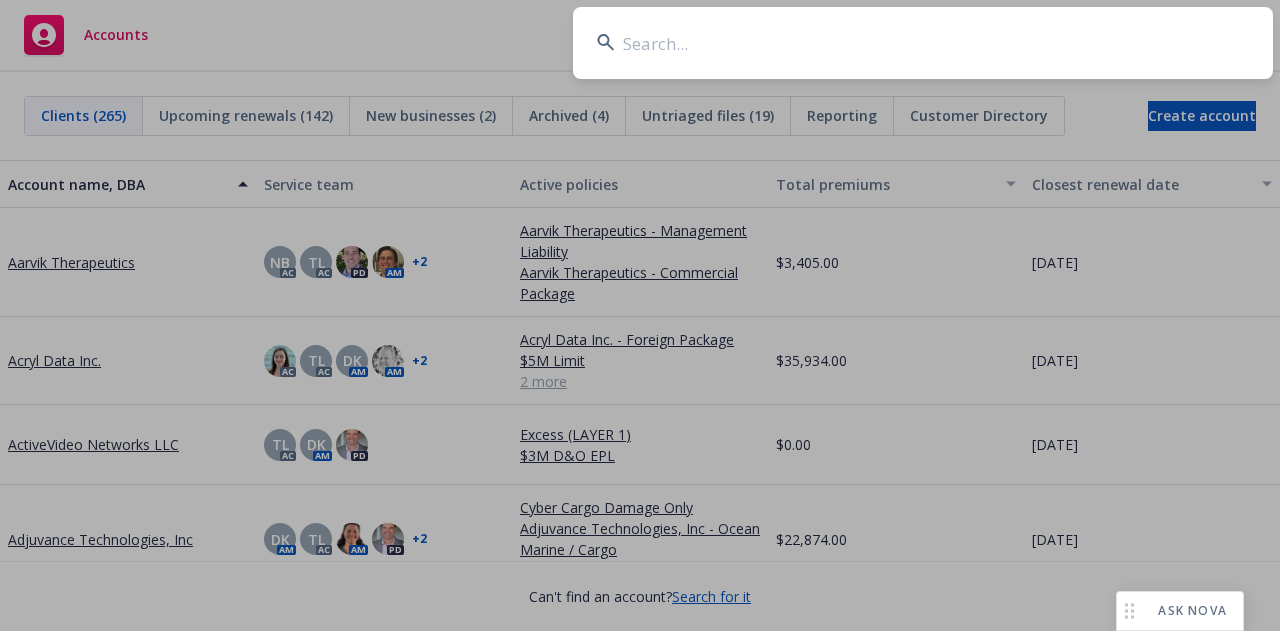 click at bounding box center [923, 43] 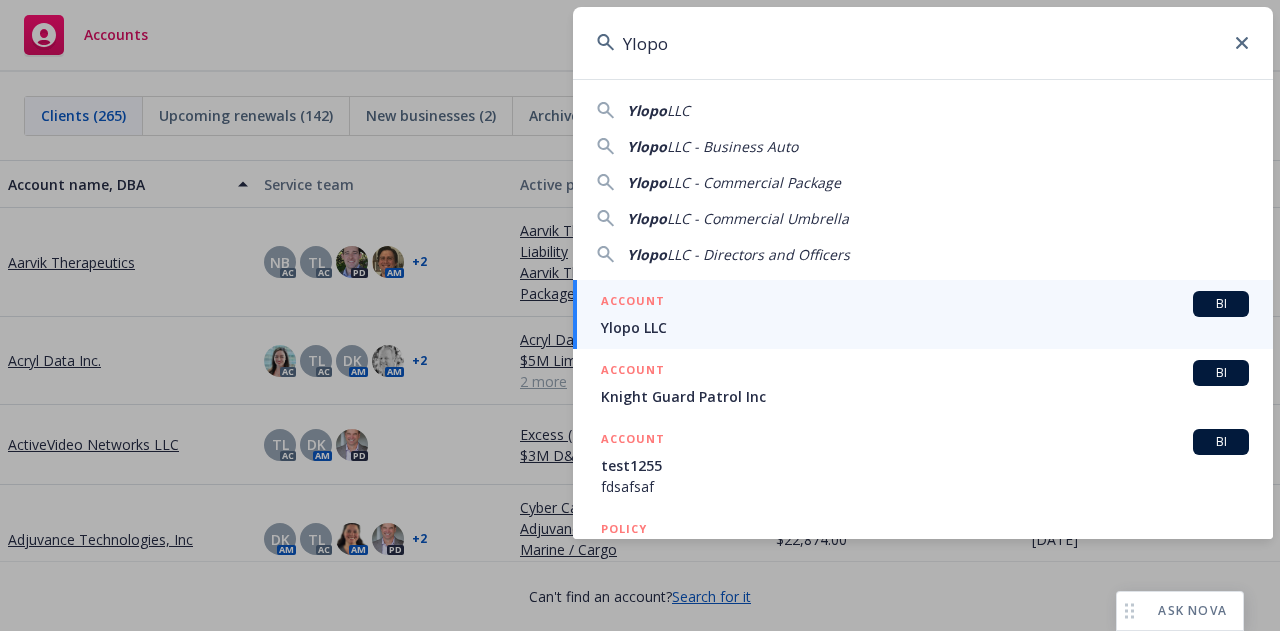 type on "Ylopo" 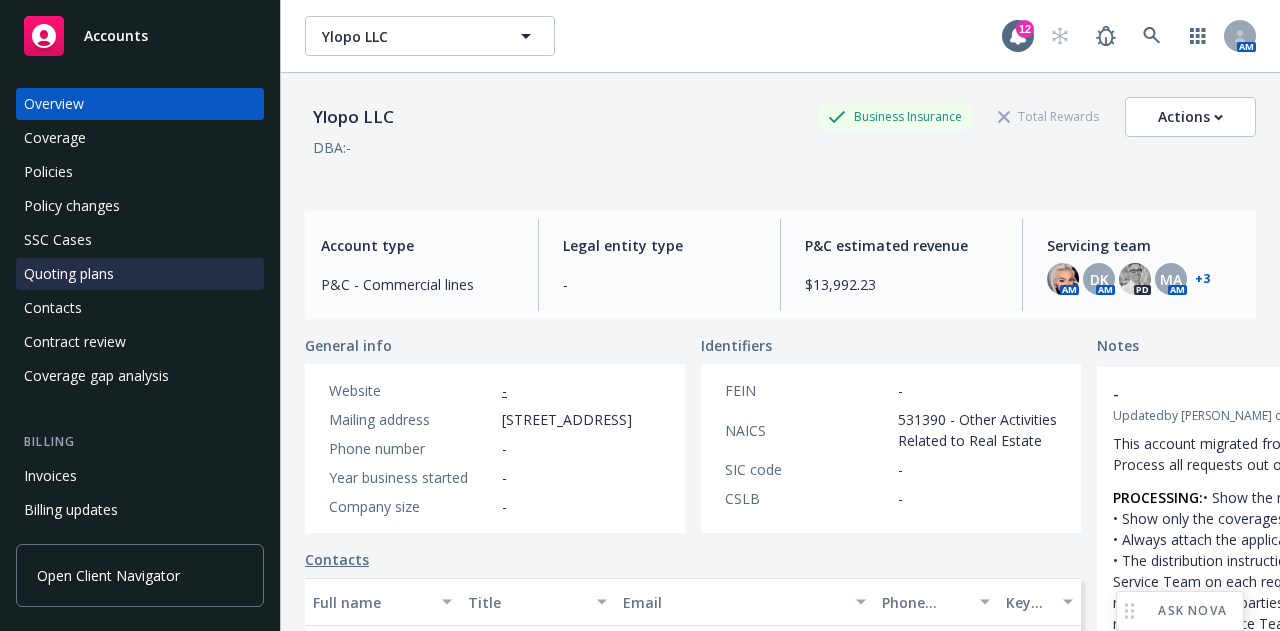 click on "Quoting plans" at bounding box center (69, 274) 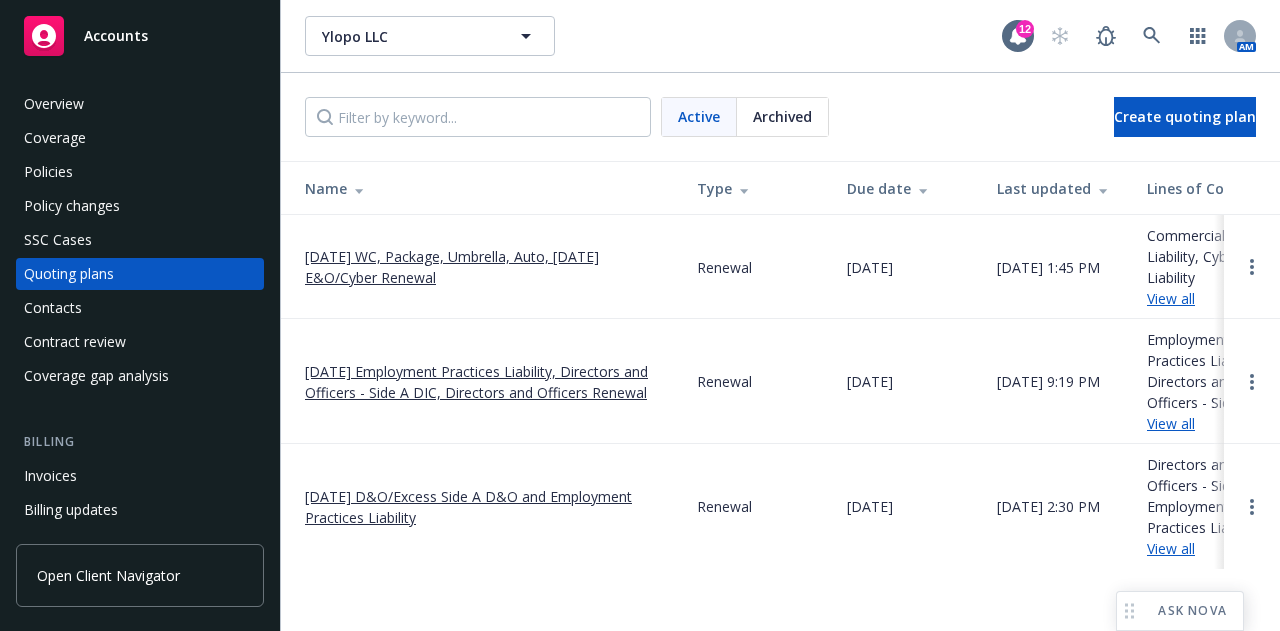 click on "[DATE] Employment Practices Liability, Directors and Officers - Side A DIC, Directors and Officers Renewal" at bounding box center [485, 382] 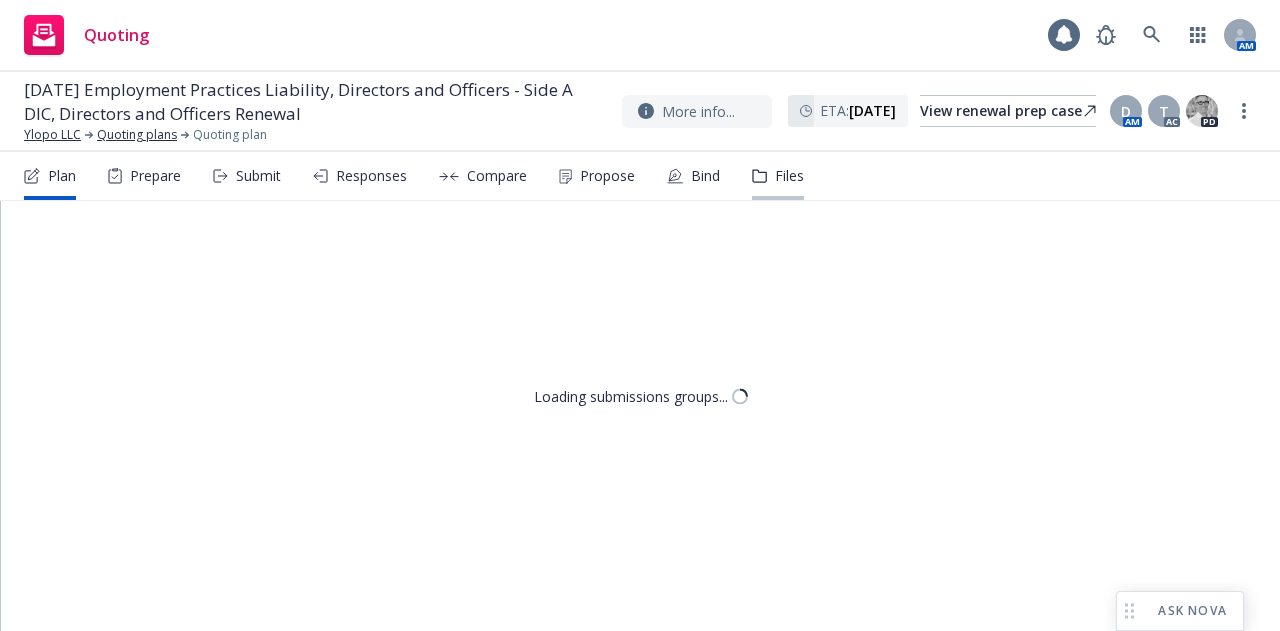scroll, scrollTop: 0, scrollLeft: 0, axis: both 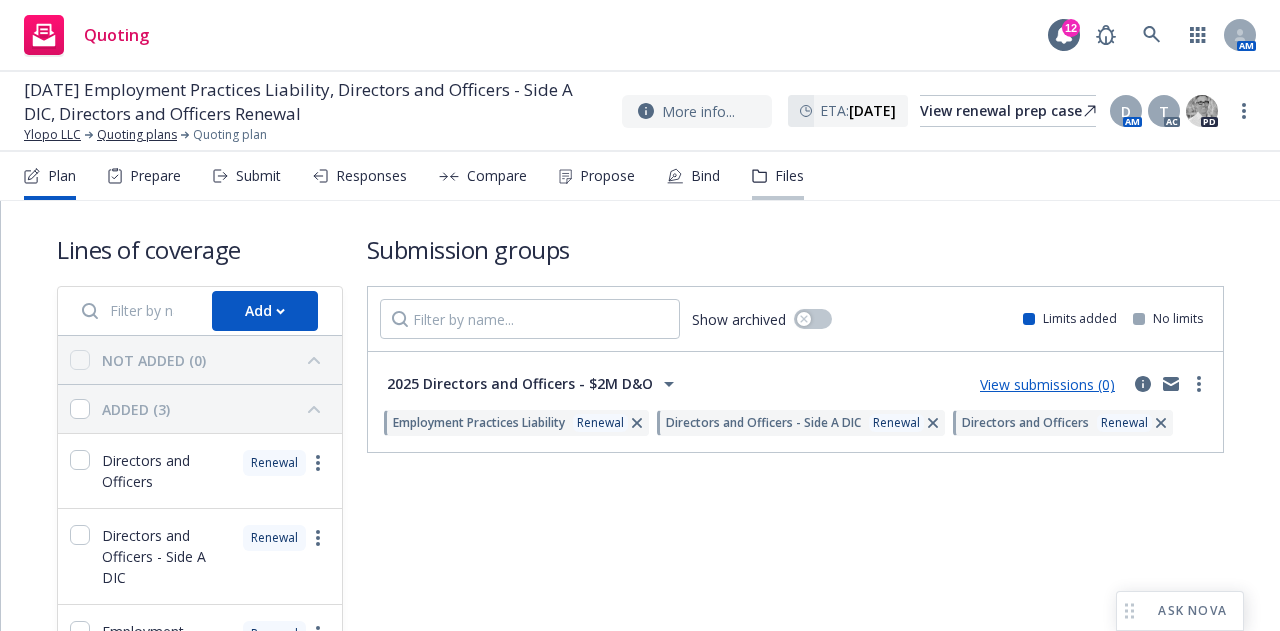 click on "Files" at bounding box center (778, 176) 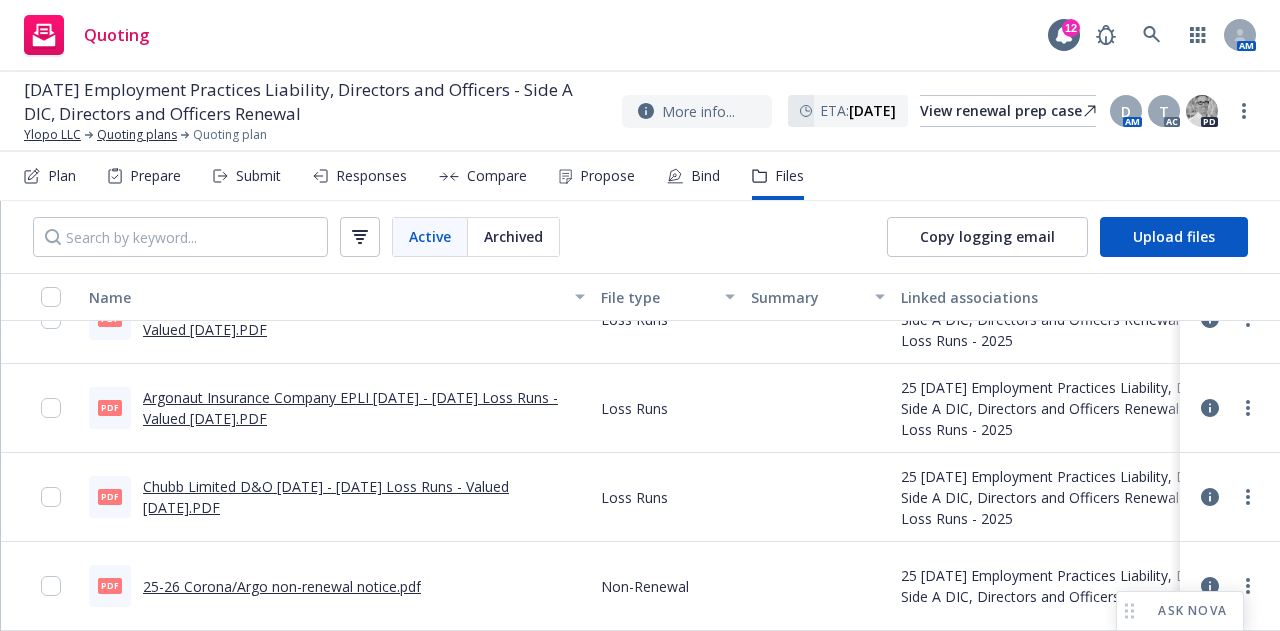 scroll, scrollTop: 0, scrollLeft: 0, axis: both 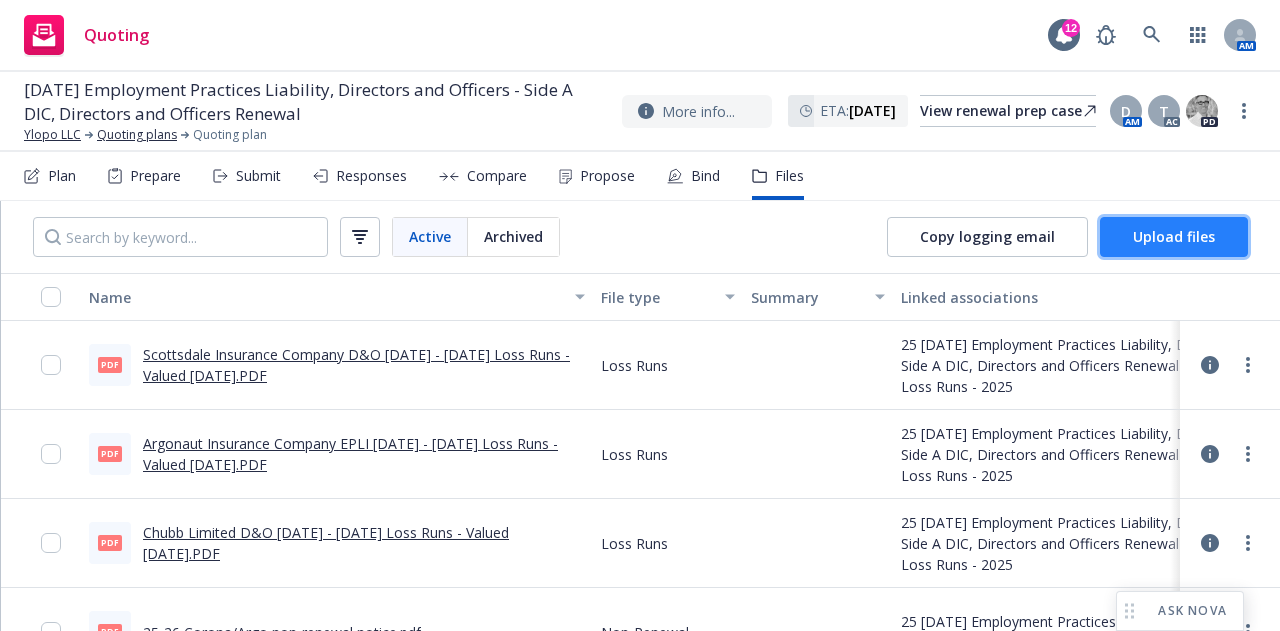 click on "Upload files" at bounding box center [1174, 236] 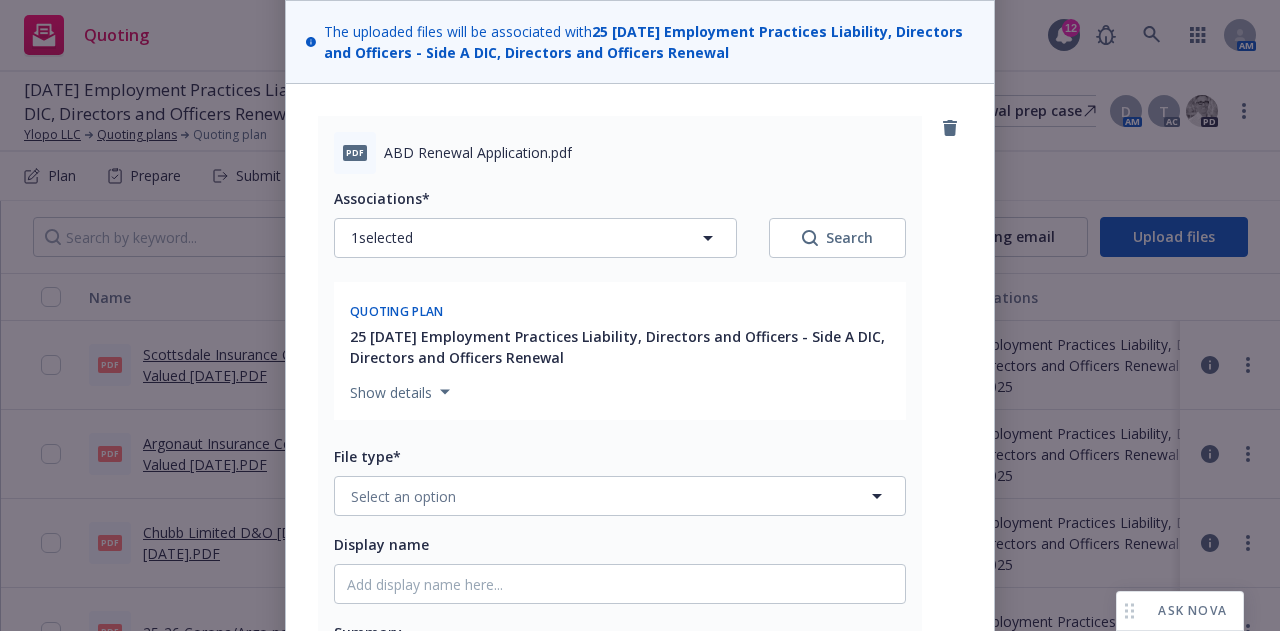 scroll, scrollTop: 200, scrollLeft: 0, axis: vertical 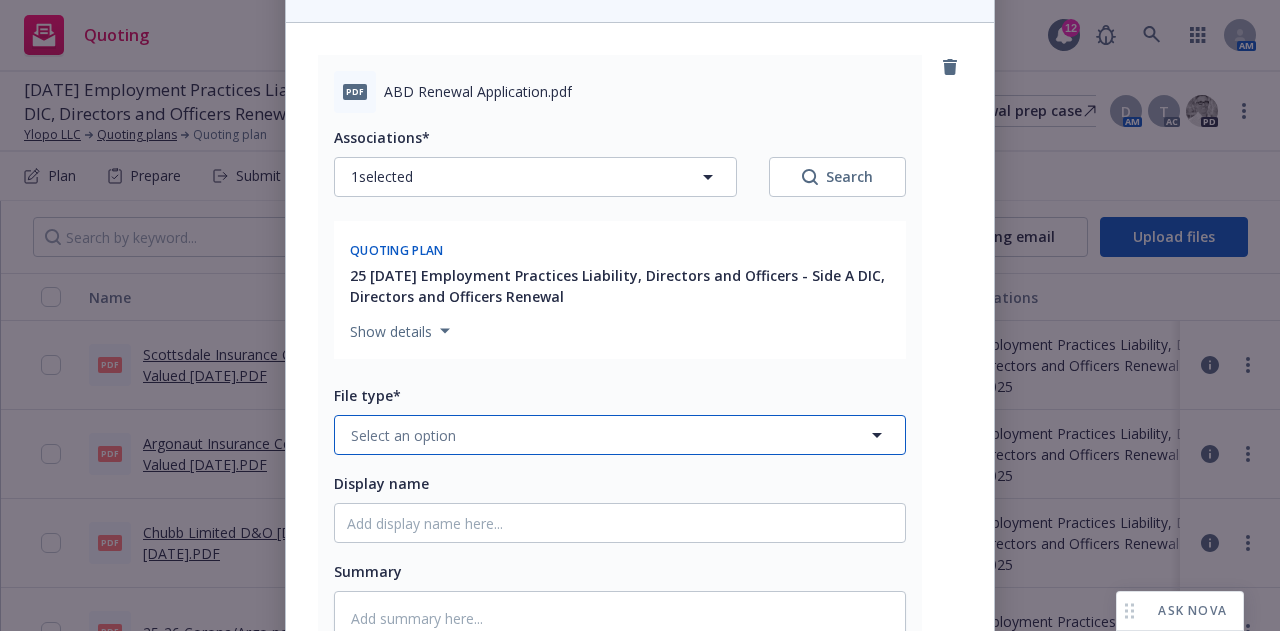 click on "Select an option" at bounding box center [620, 435] 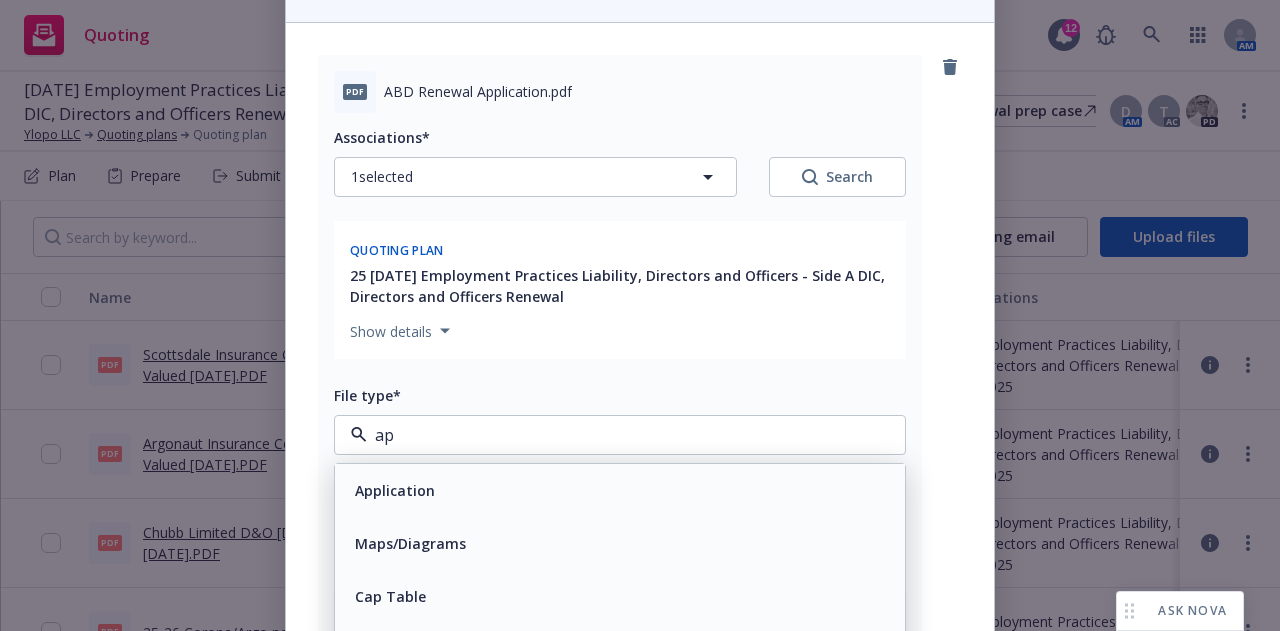 type on "app" 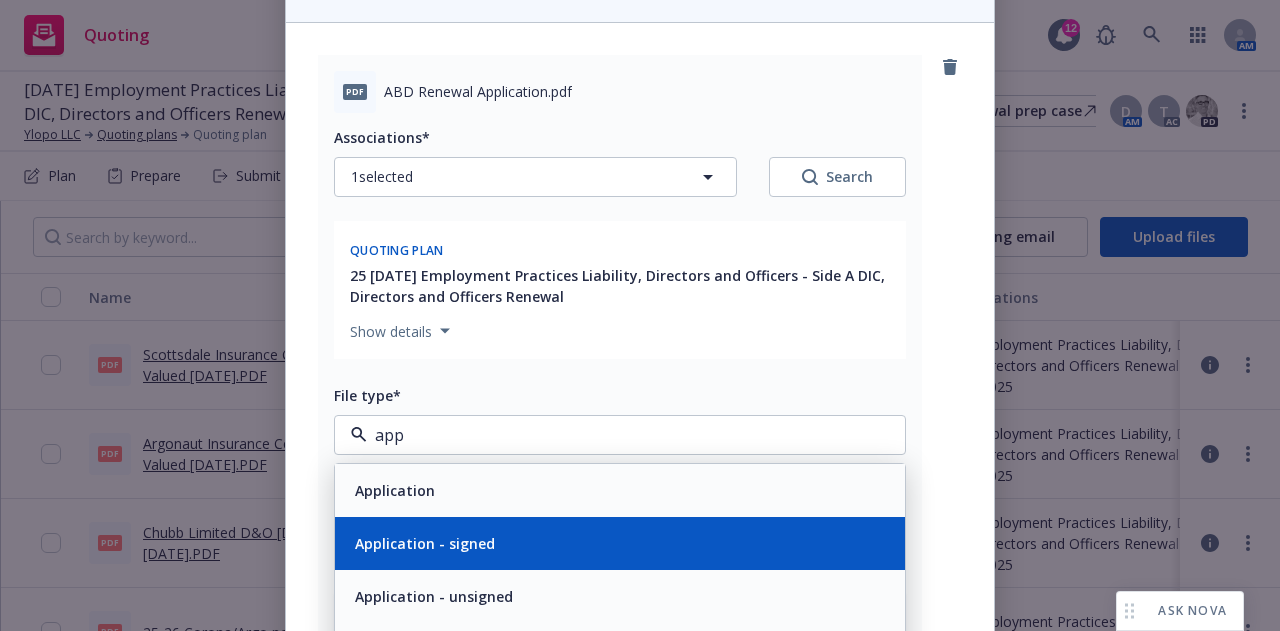 click on "Application - signed" at bounding box center (620, 543) 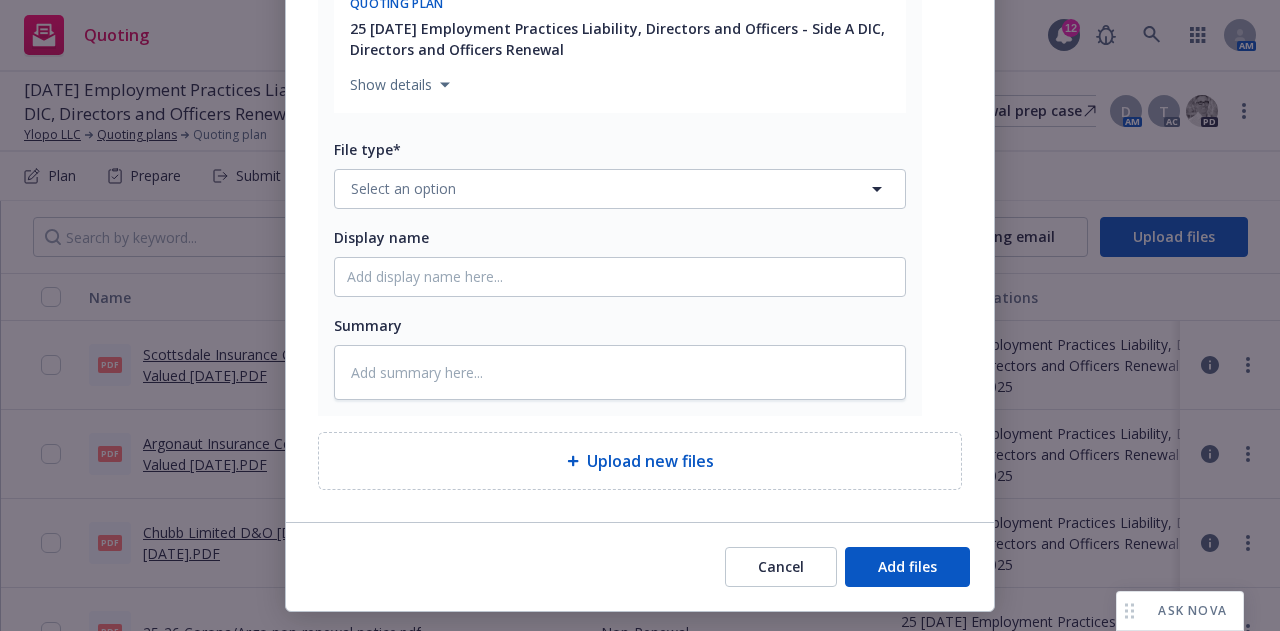 scroll, scrollTop: 2361, scrollLeft: 0, axis: vertical 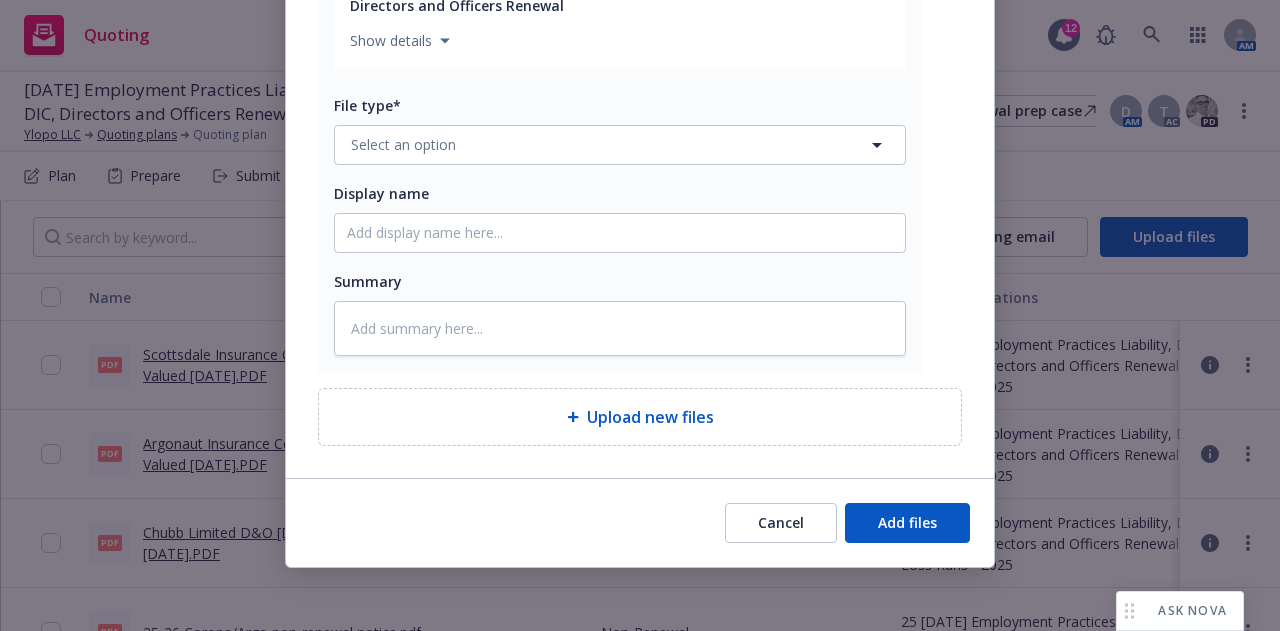 type on "x" 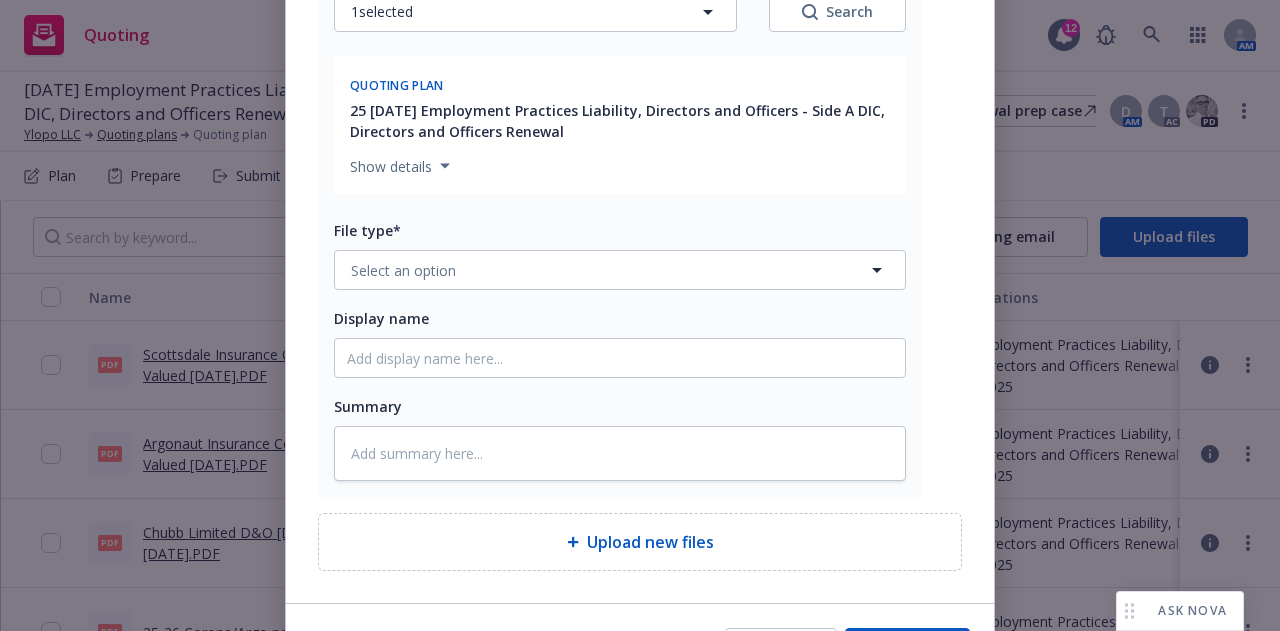 scroll, scrollTop: 2861, scrollLeft: 0, axis: vertical 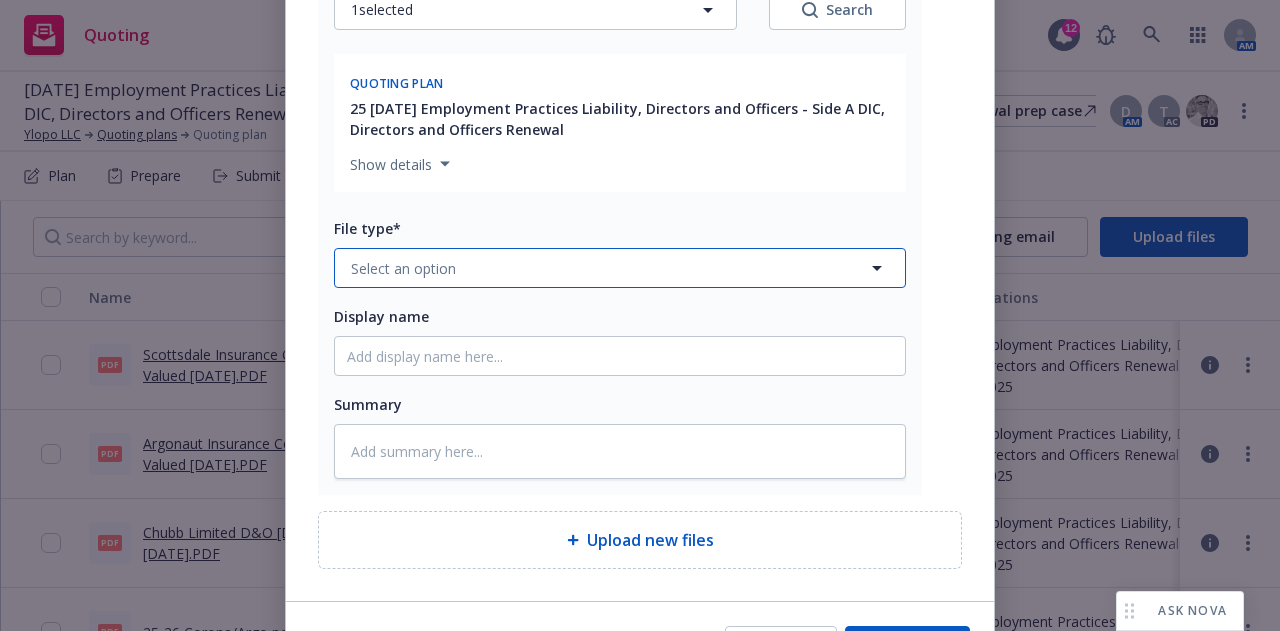 click on "Select an option" at bounding box center [620, 268] 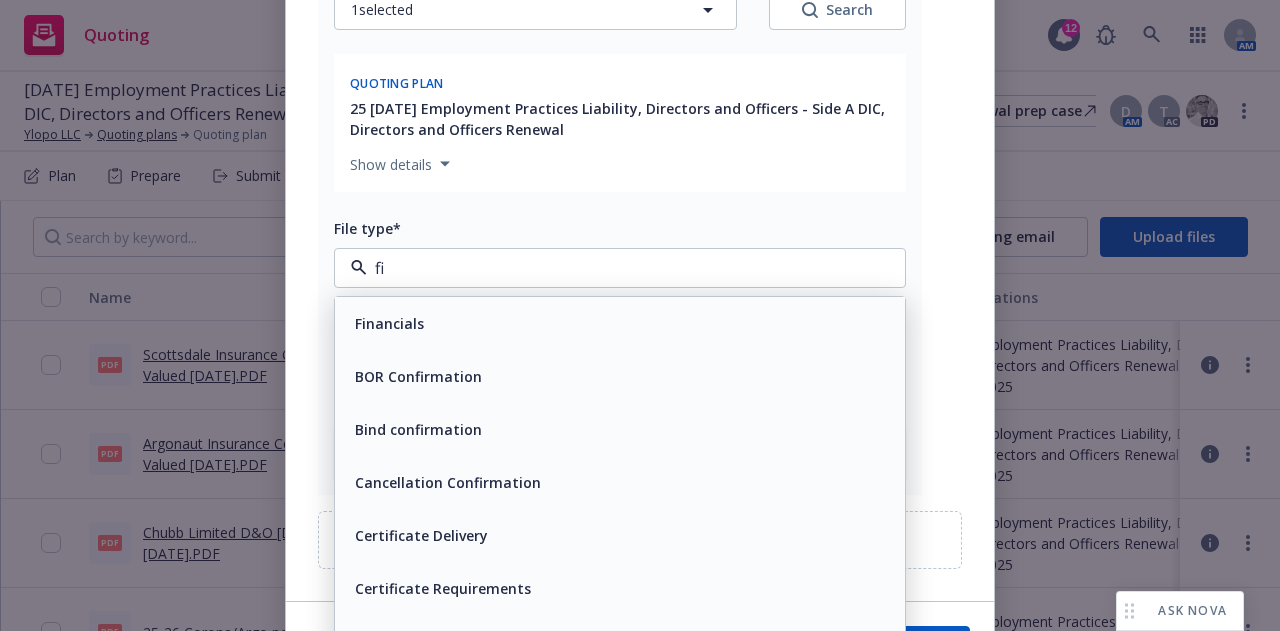 type on "fin" 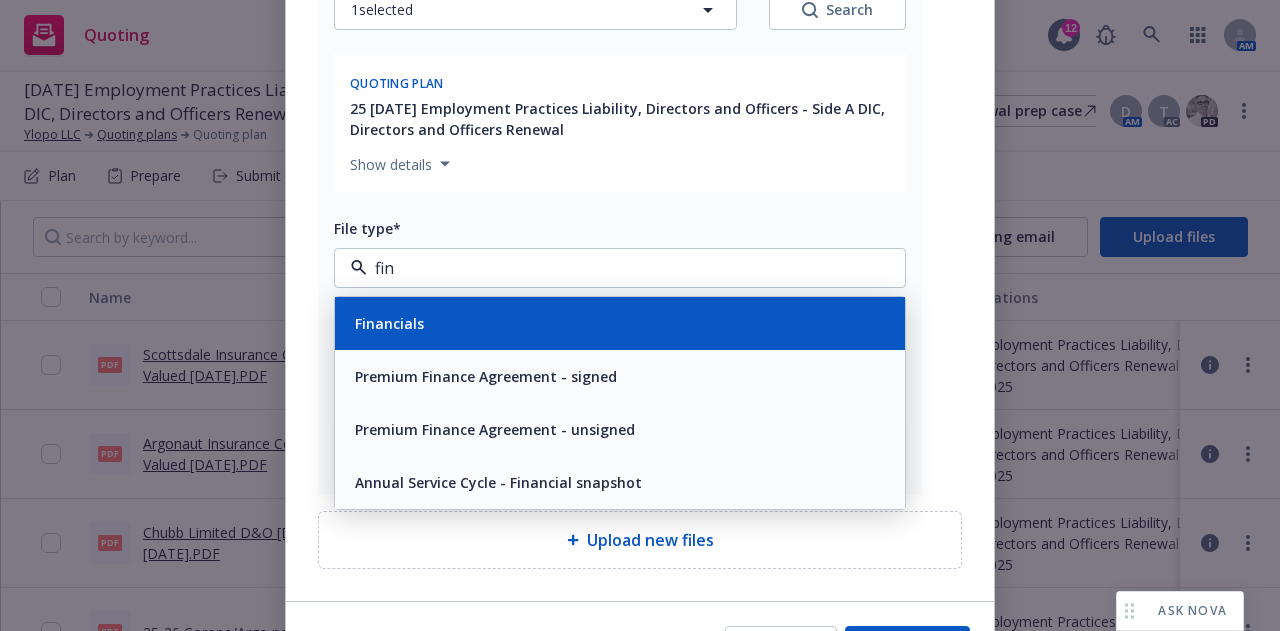click on "Financials" at bounding box center [389, 323] 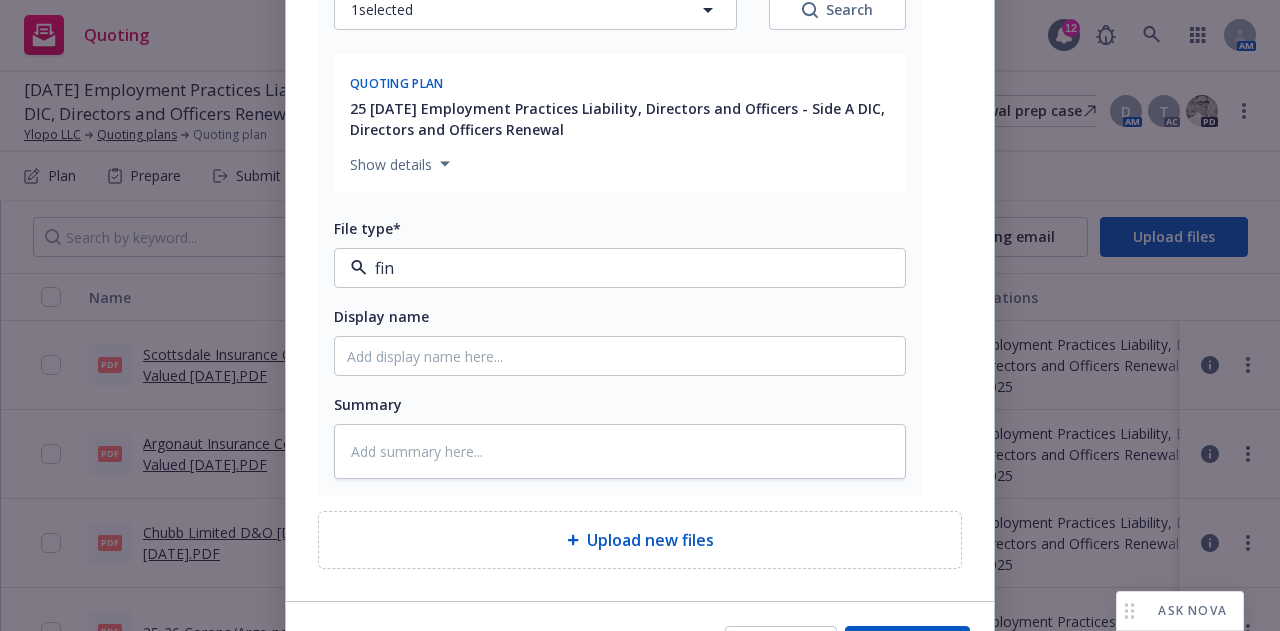 type on "x" 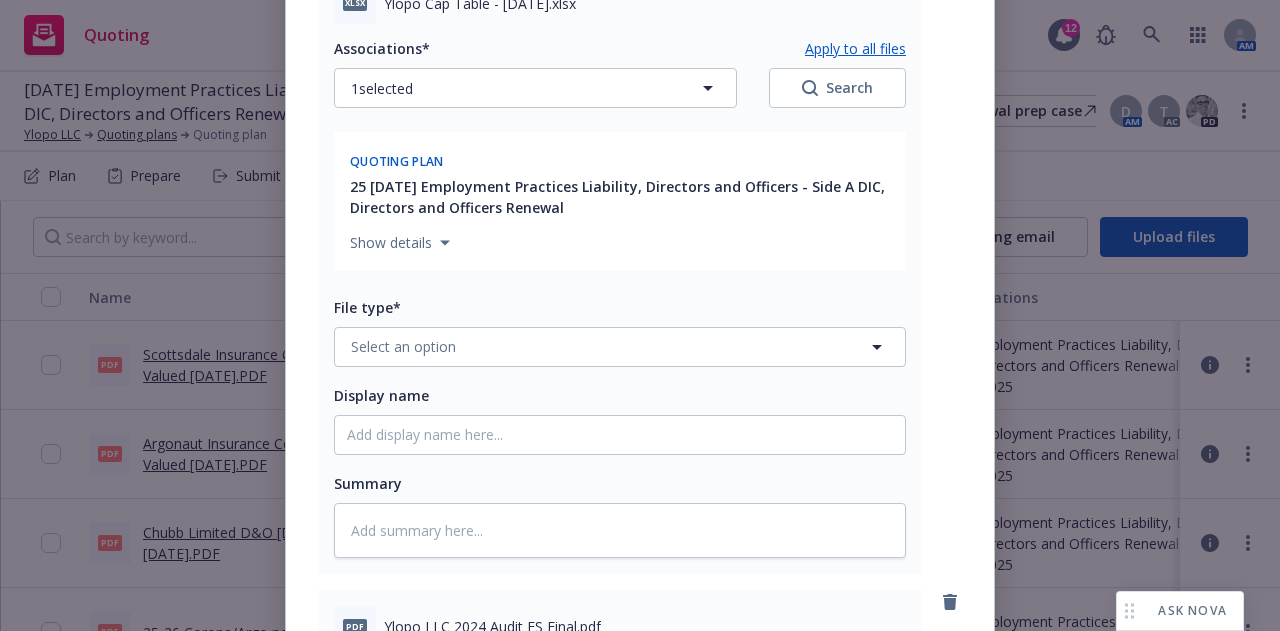 scroll, scrollTop: 2061, scrollLeft: 0, axis: vertical 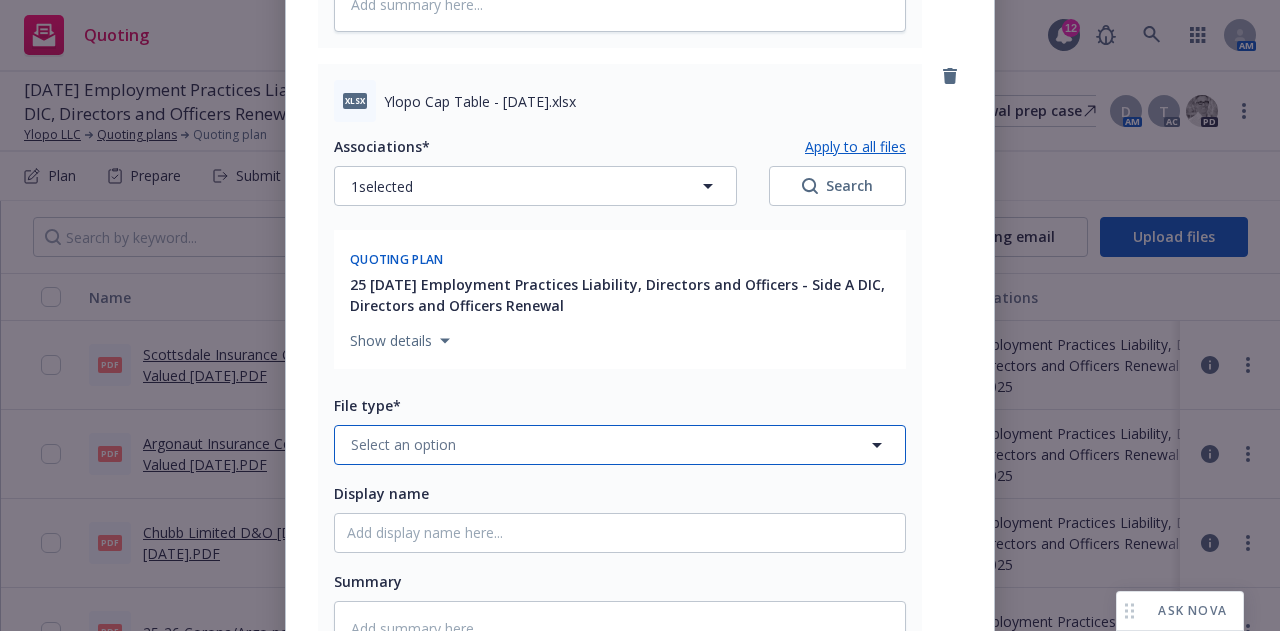 click on "Select an option" at bounding box center [403, 444] 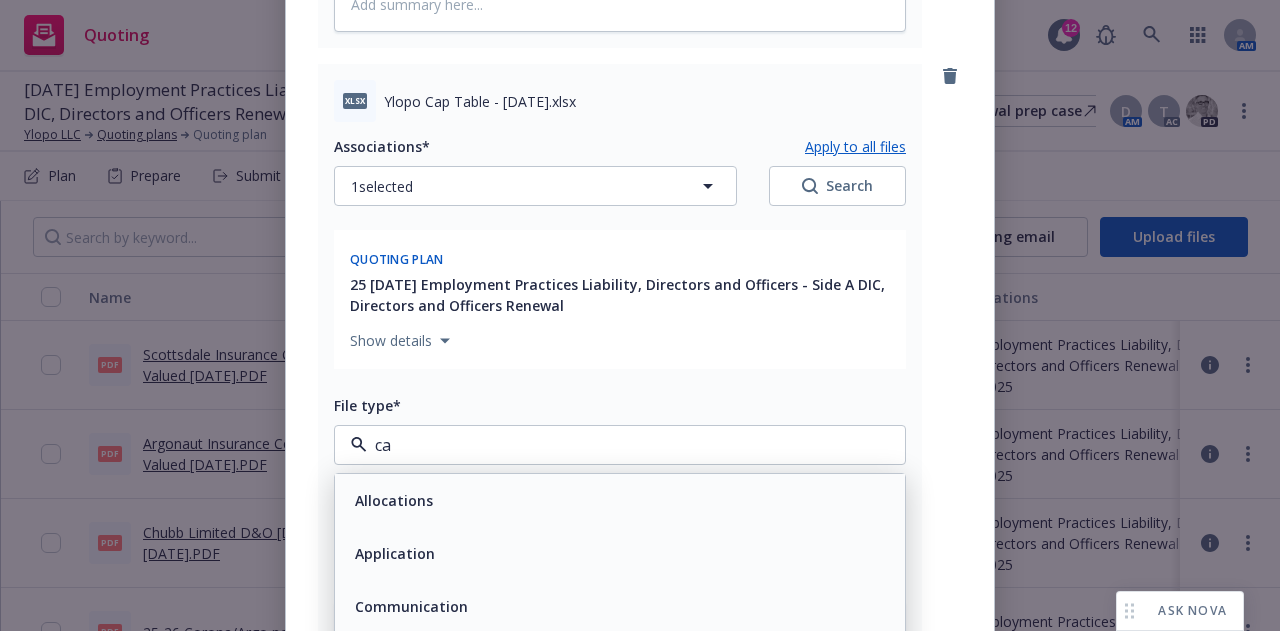 type on "cap" 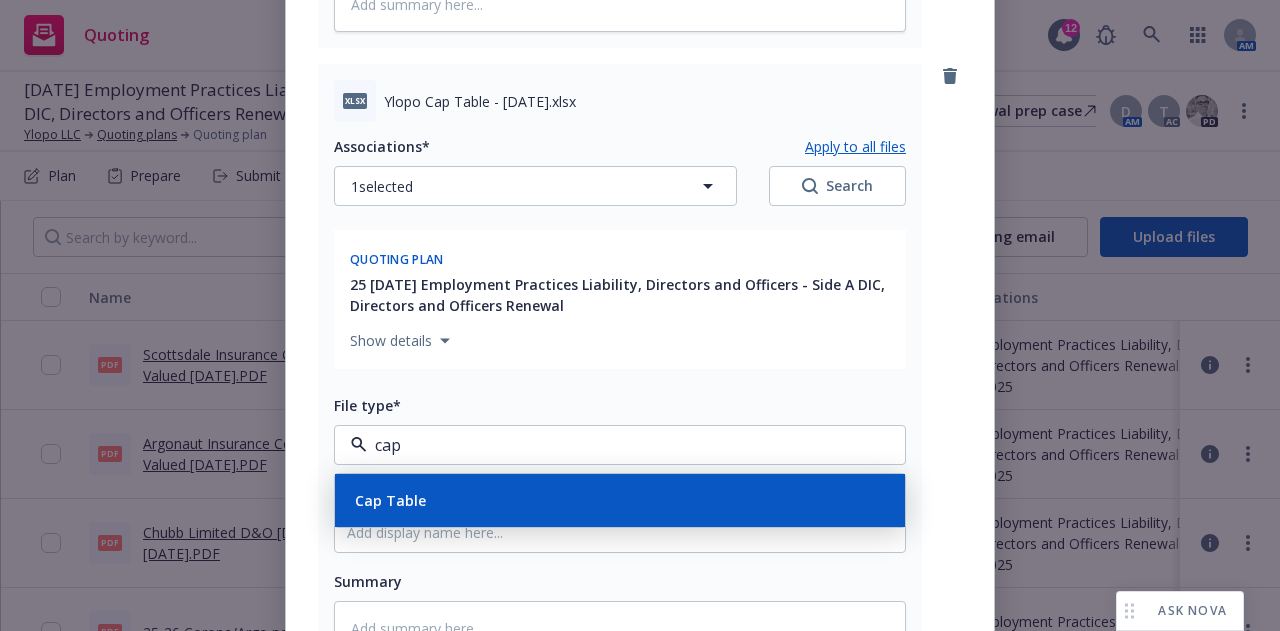 click on "Cap Table" at bounding box center [620, 500] 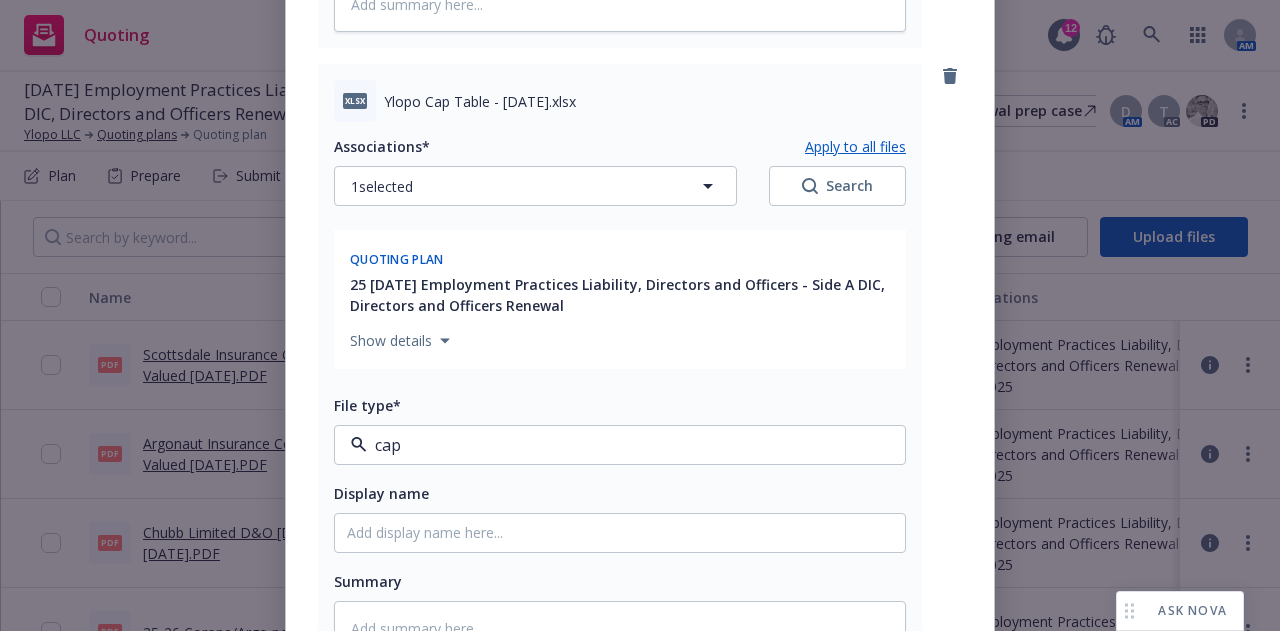 type on "x" 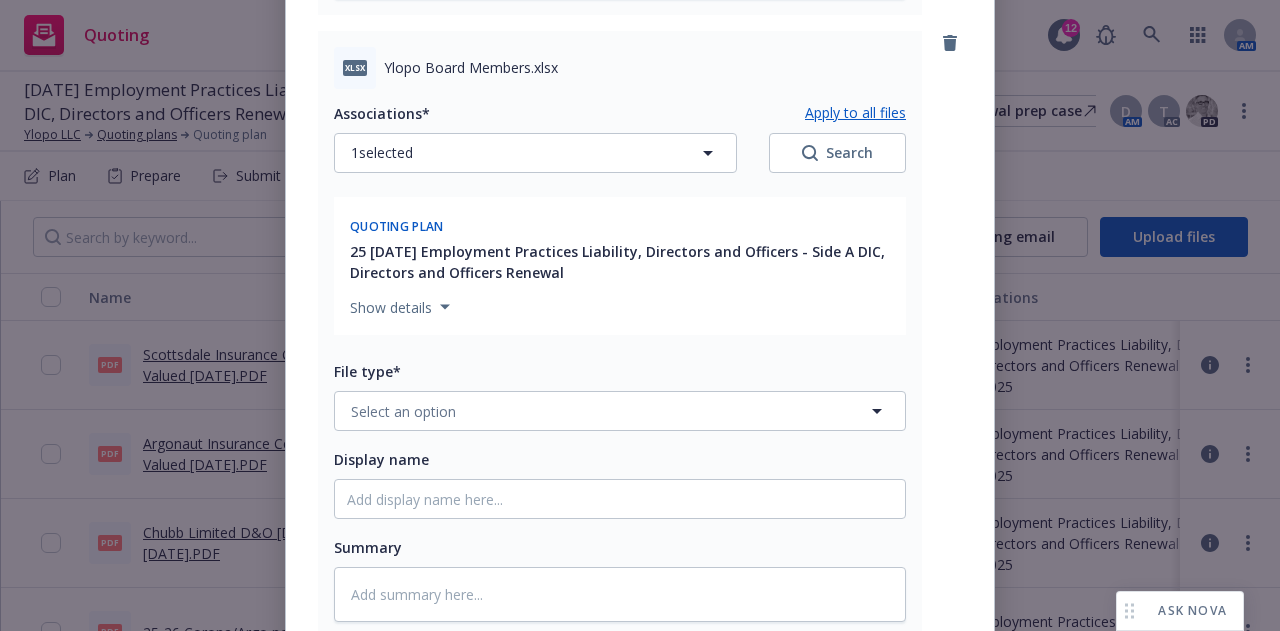scroll, scrollTop: 1461, scrollLeft: 0, axis: vertical 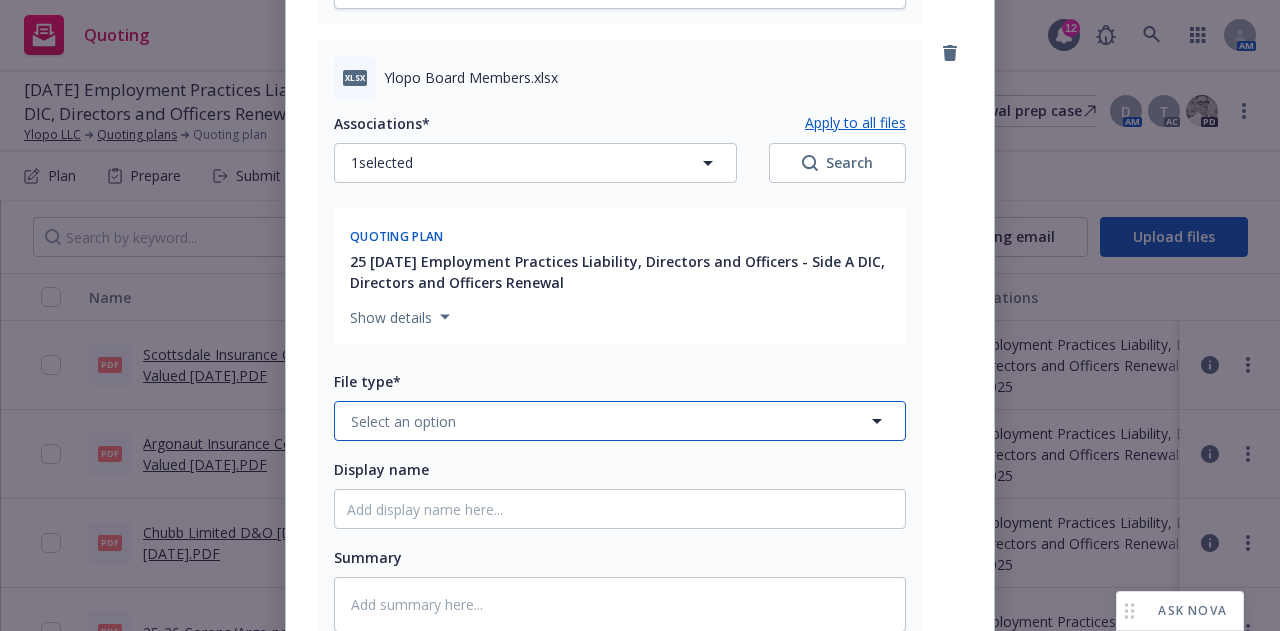 click on "Select an option" at bounding box center (620, 421) 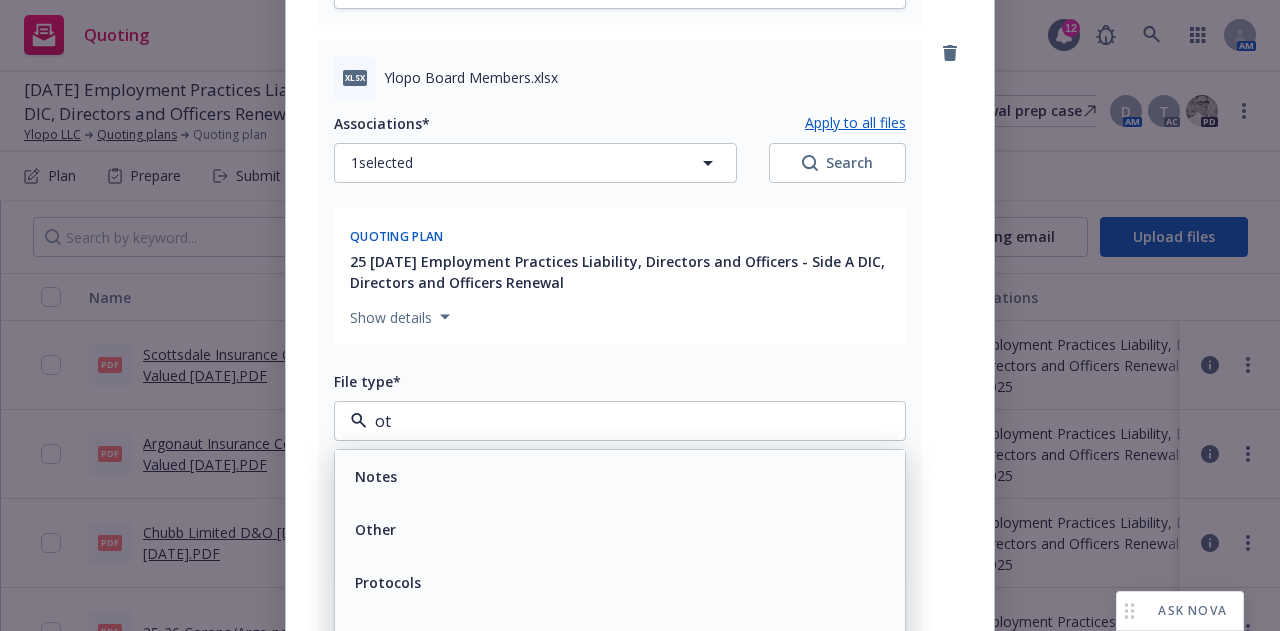 type on "oth" 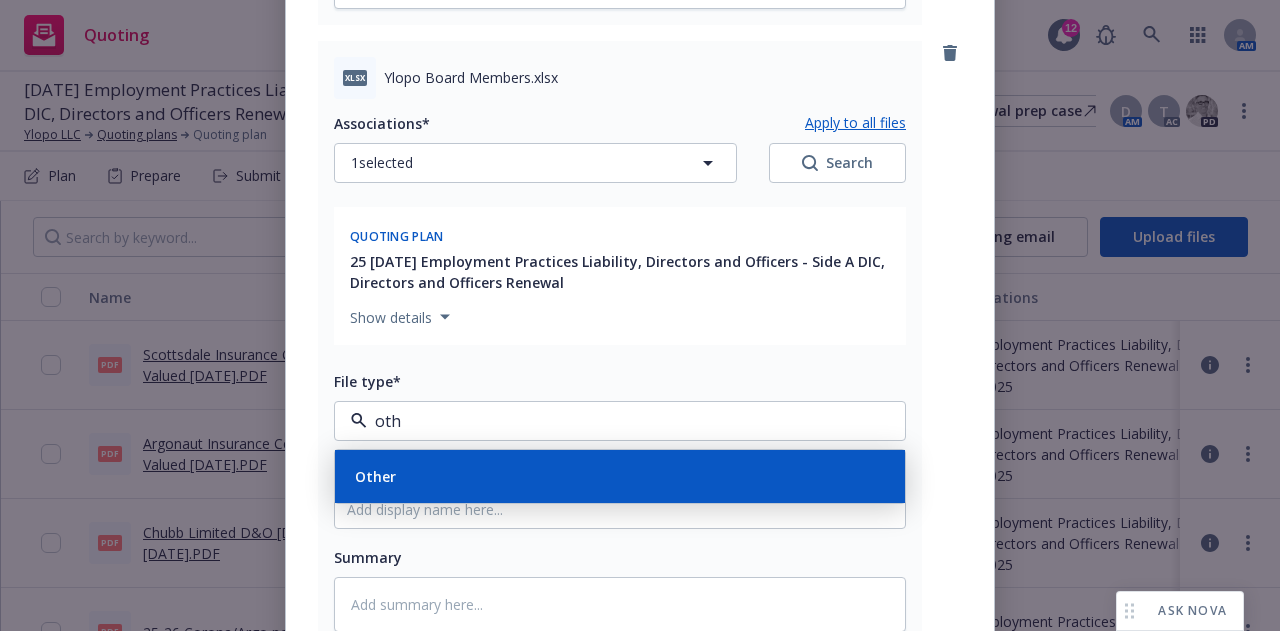 click on "Other" at bounding box center (620, 476) 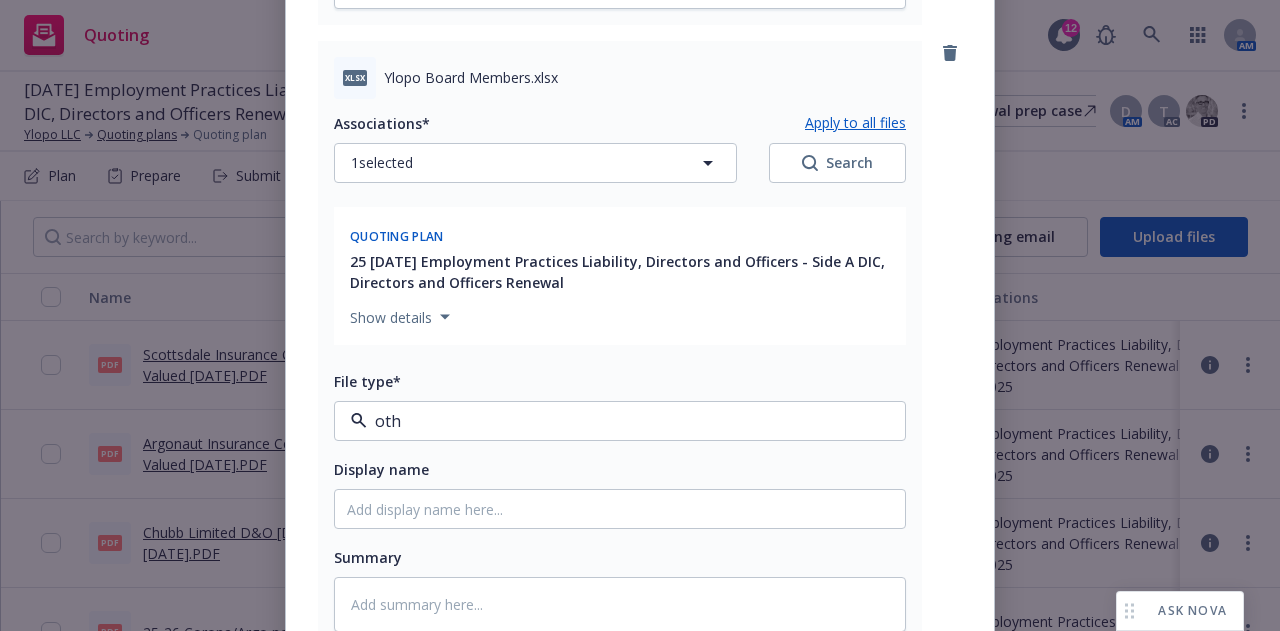 type on "x" 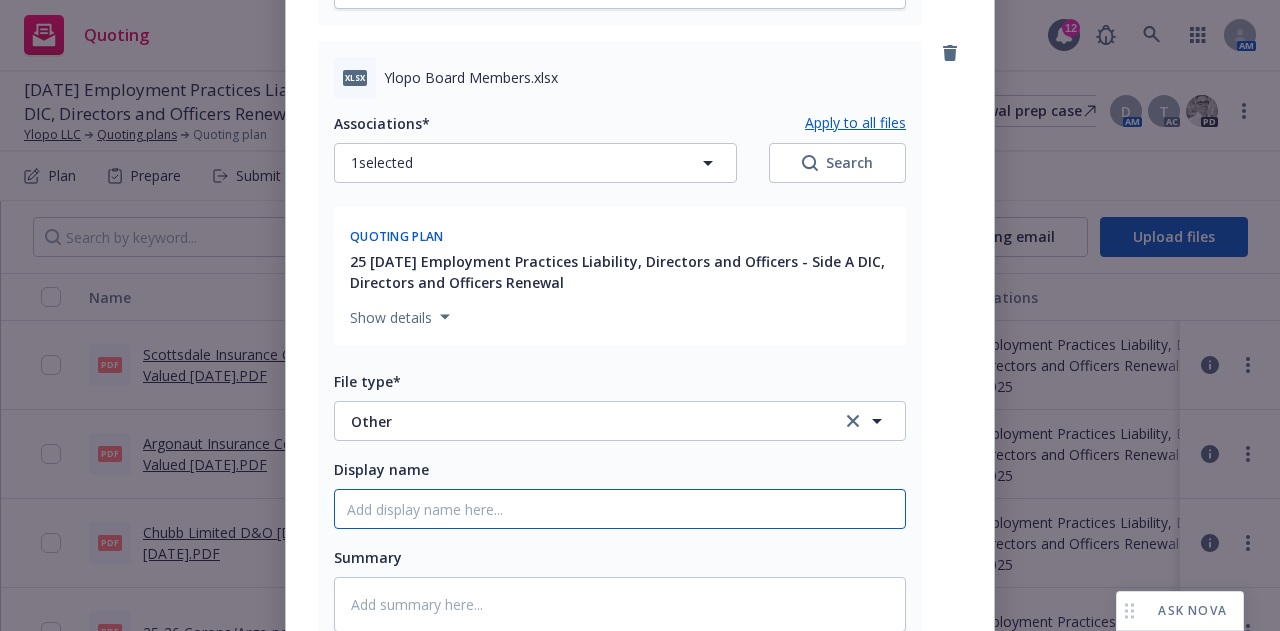 click on "Display name" at bounding box center (620, -738) 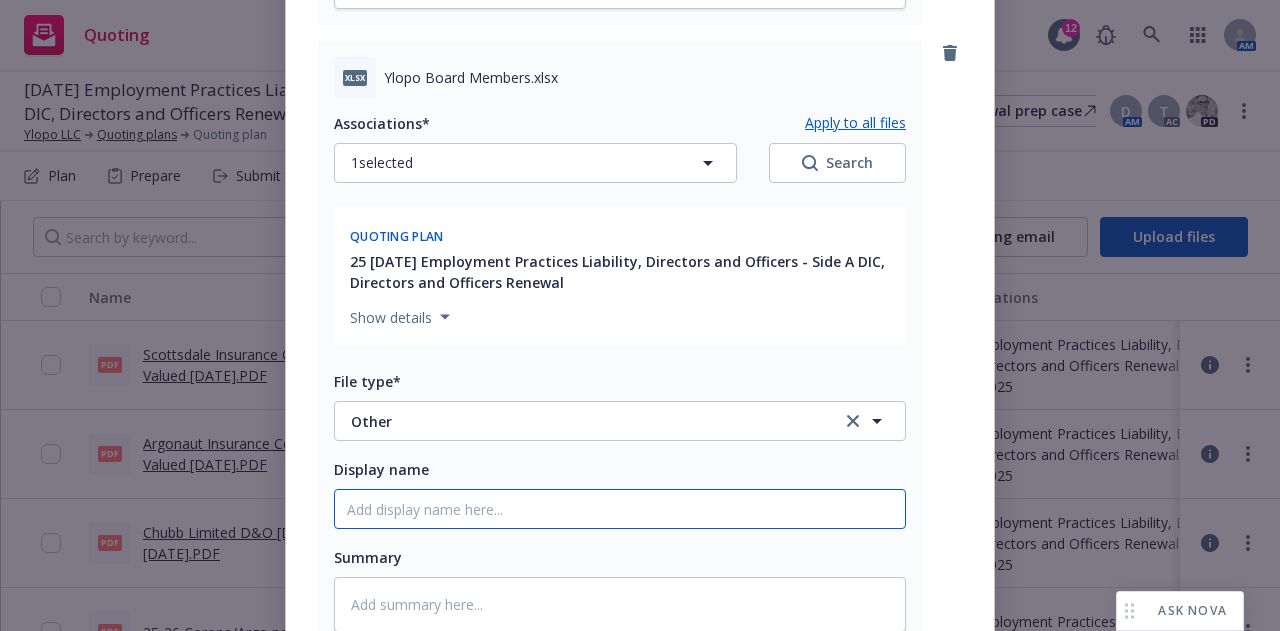 type on "Board  Roaster" 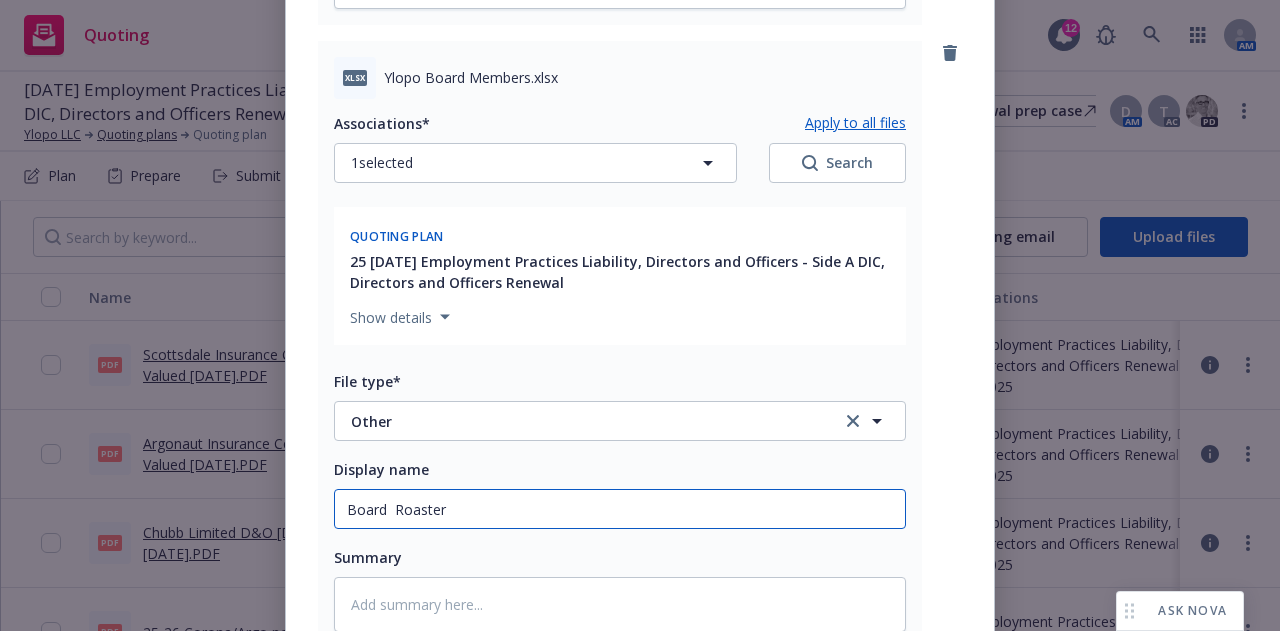 type on "x" 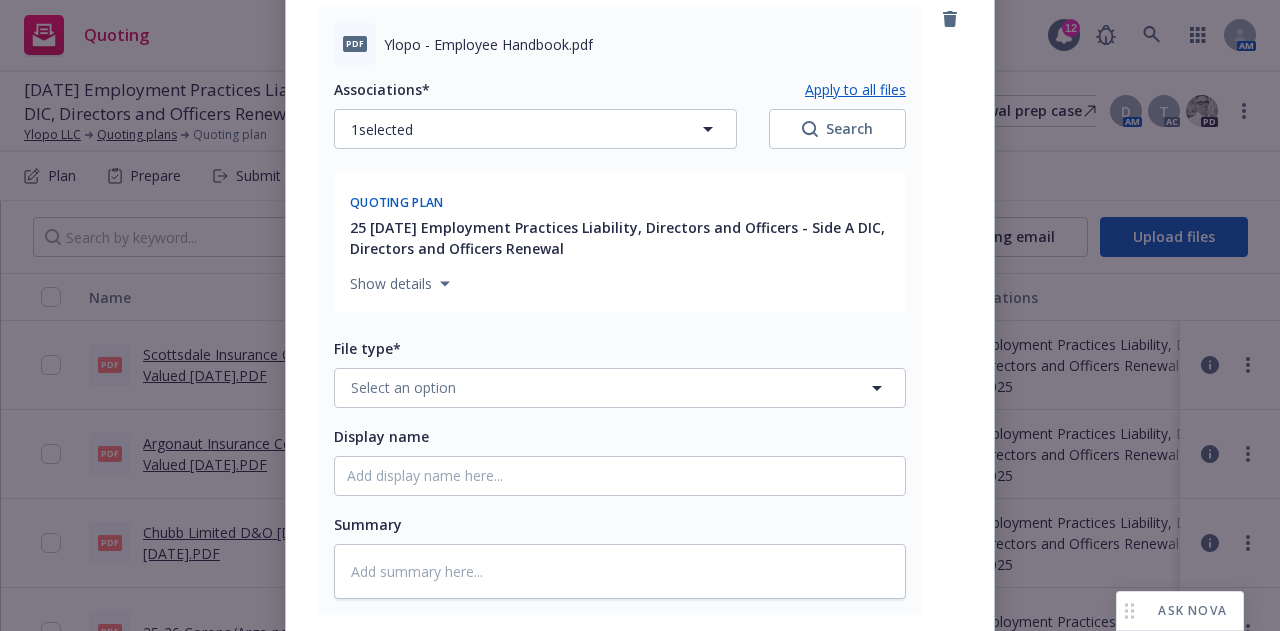 scroll, scrollTop: 861, scrollLeft: 0, axis: vertical 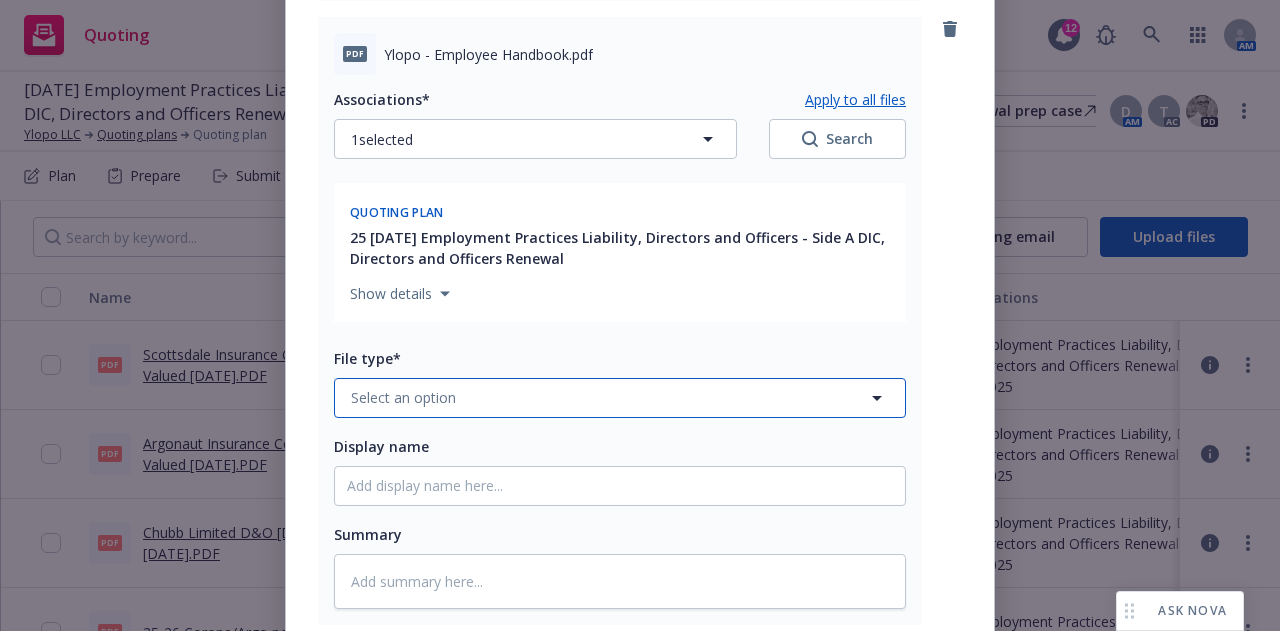 click on "Select an option" at bounding box center (620, 398) 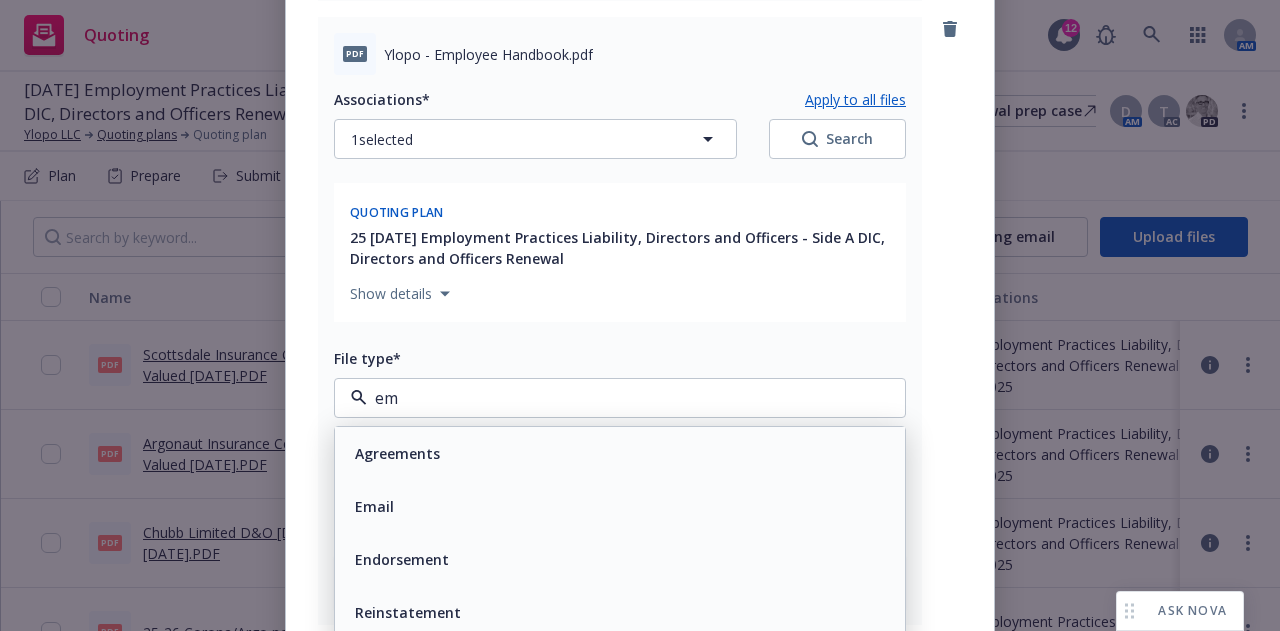 type on "emp" 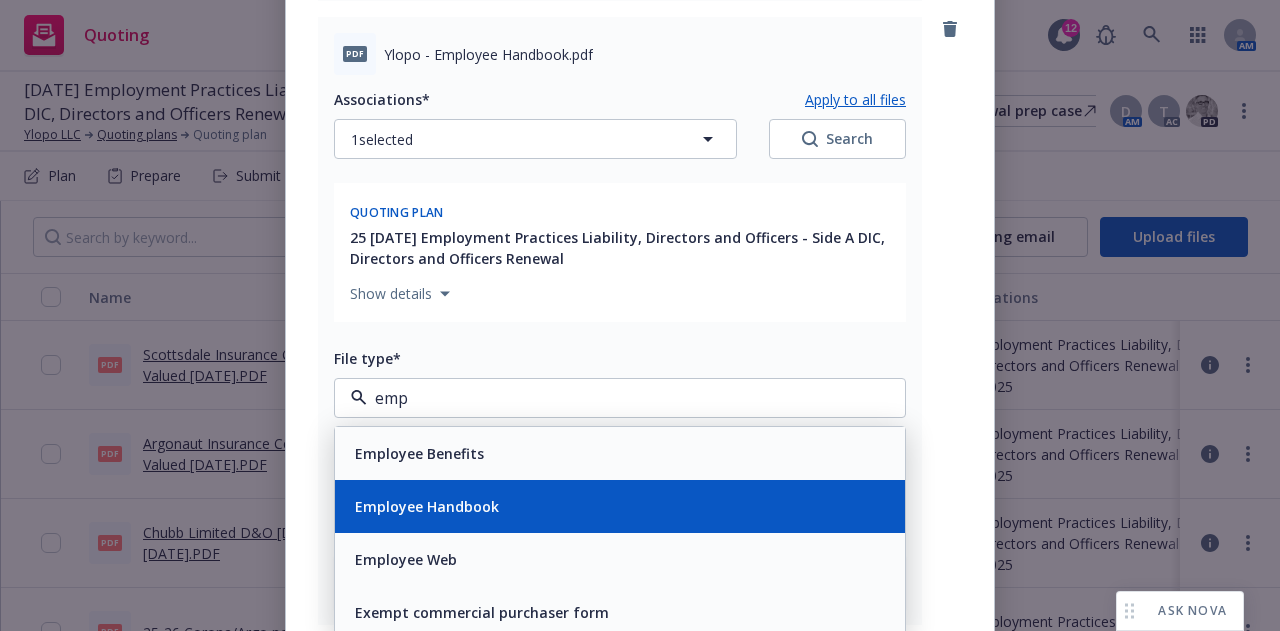 click on "Employee Handbook" at bounding box center (620, 506) 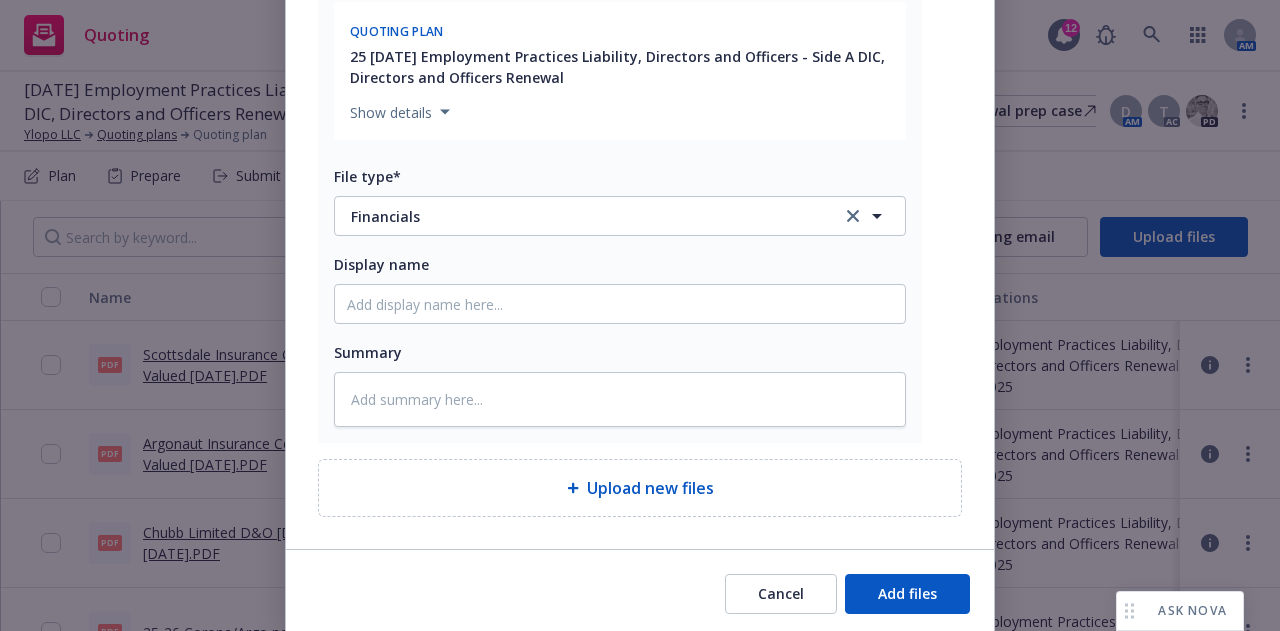 scroll, scrollTop: 2985, scrollLeft: 0, axis: vertical 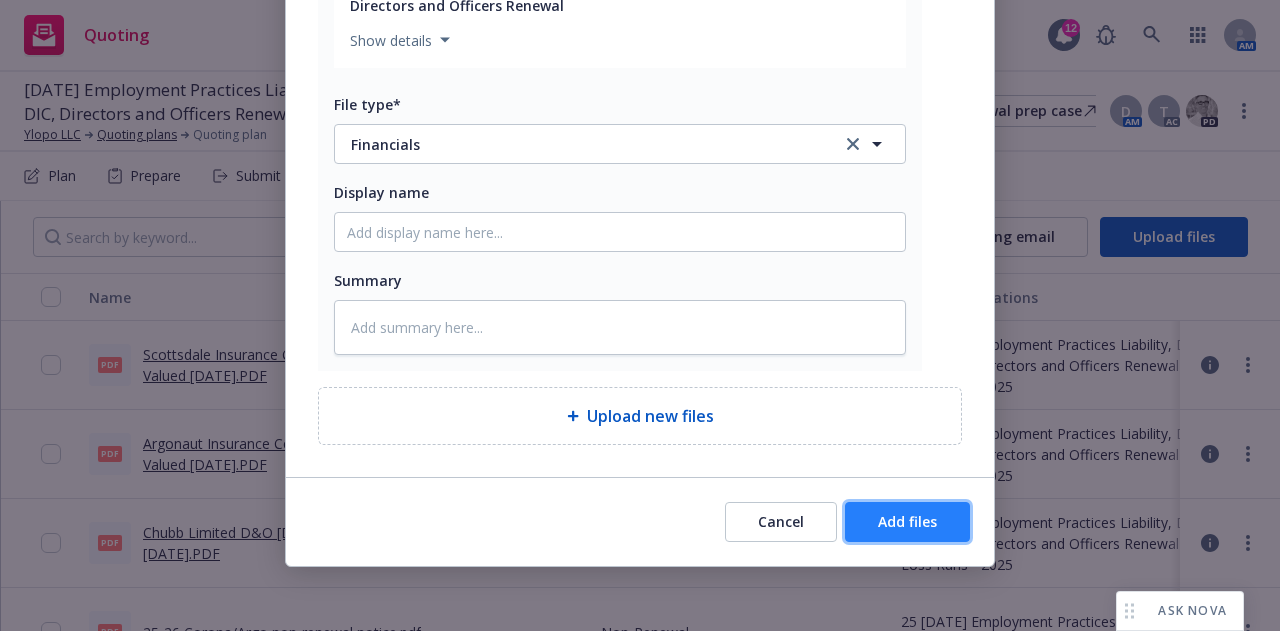 click on "Add files" at bounding box center [907, 521] 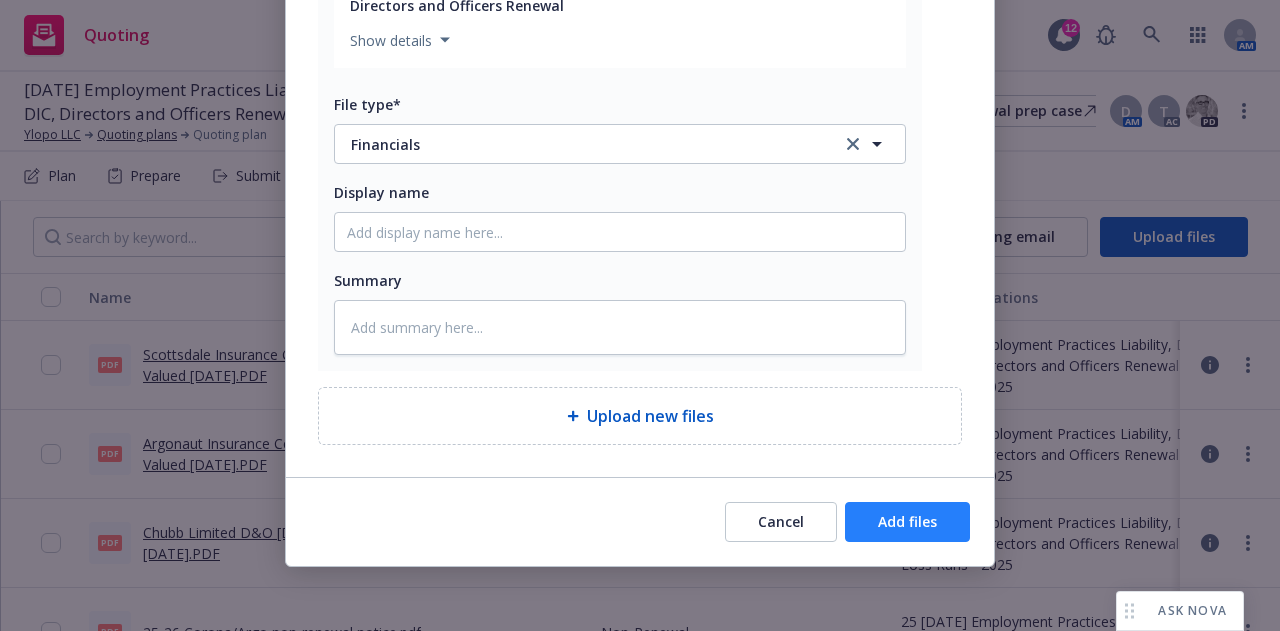 scroll, scrollTop: 2911, scrollLeft: 0, axis: vertical 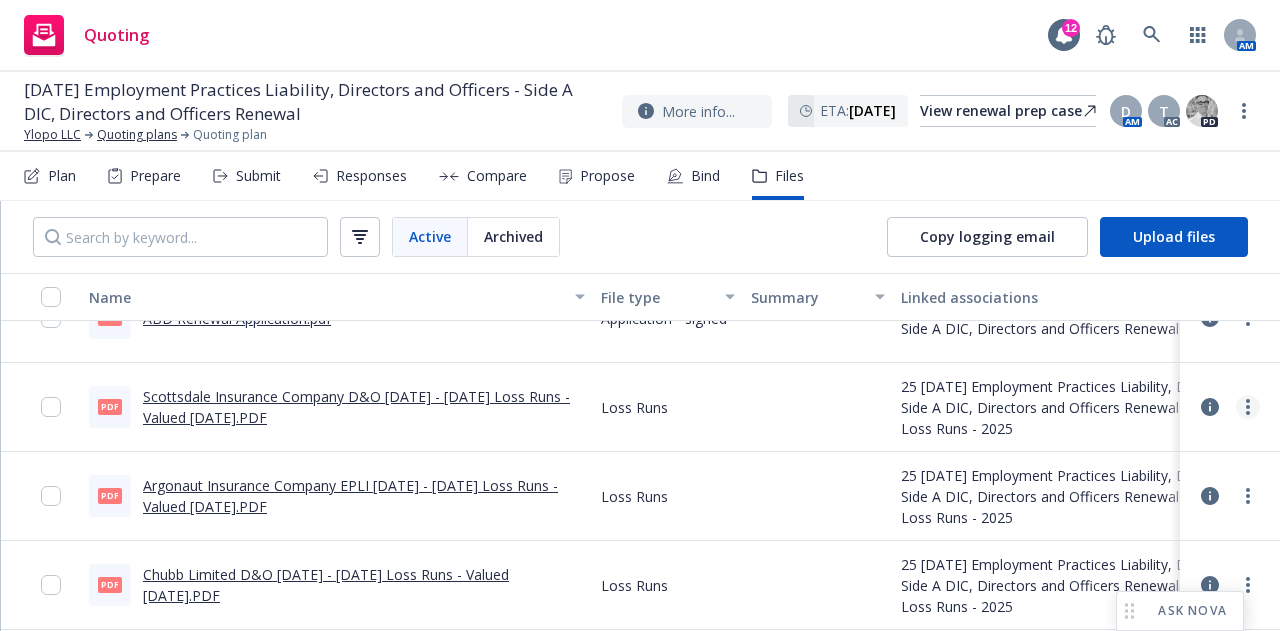 click 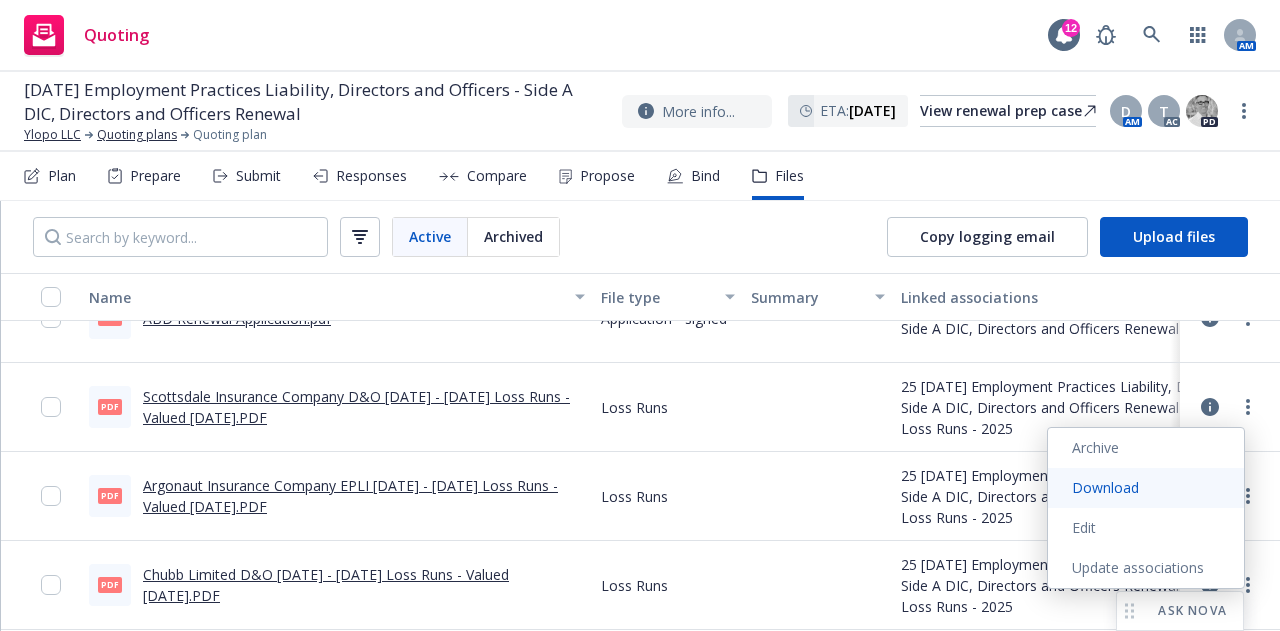 click on "Download" at bounding box center (1146, 488) 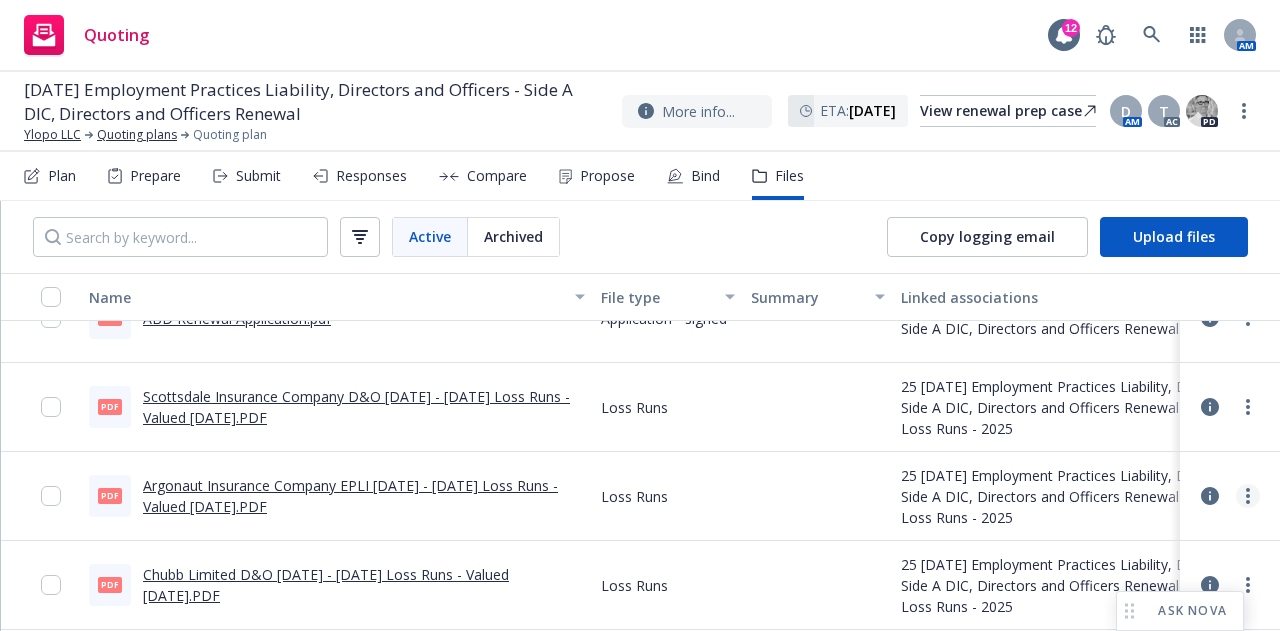 click at bounding box center [1248, 496] 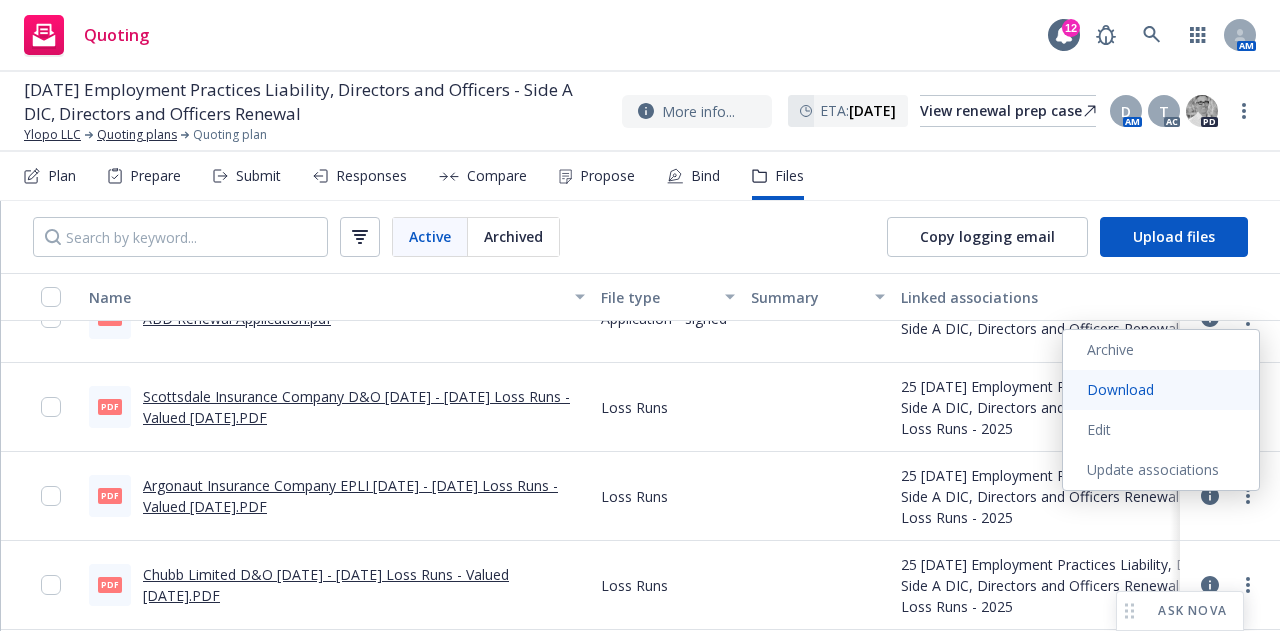 click on "Download" at bounding box center [1161, 390] 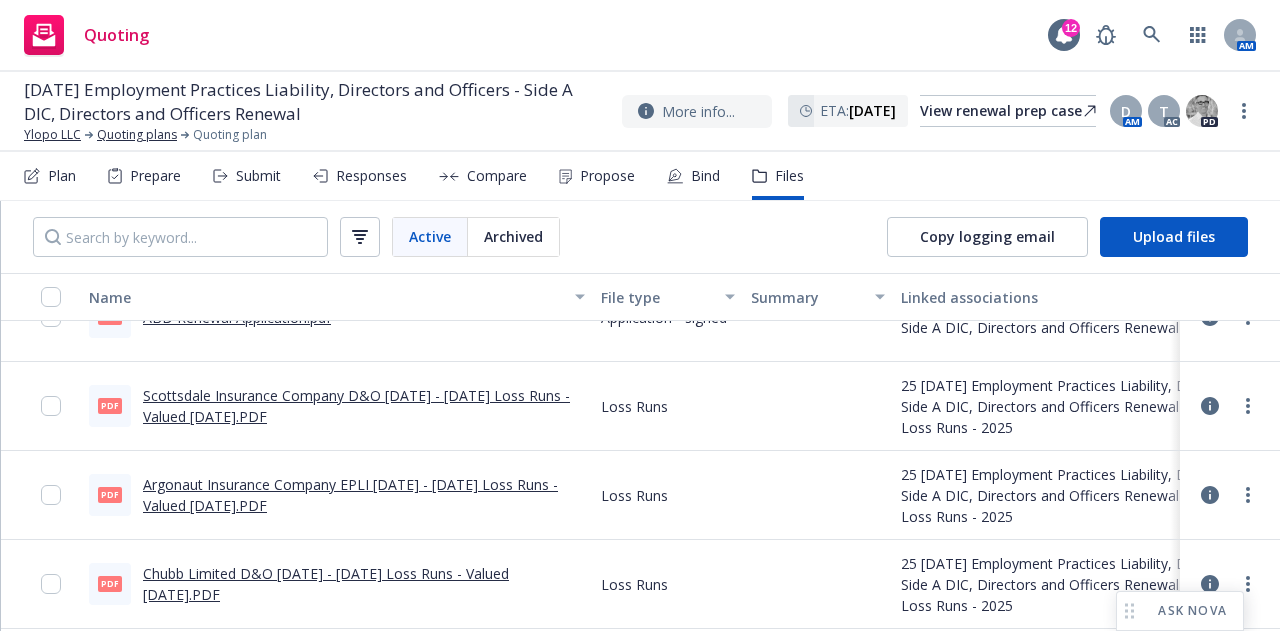 scroll, scrollTop: 500, scrollLeft: 0, axis: vertical 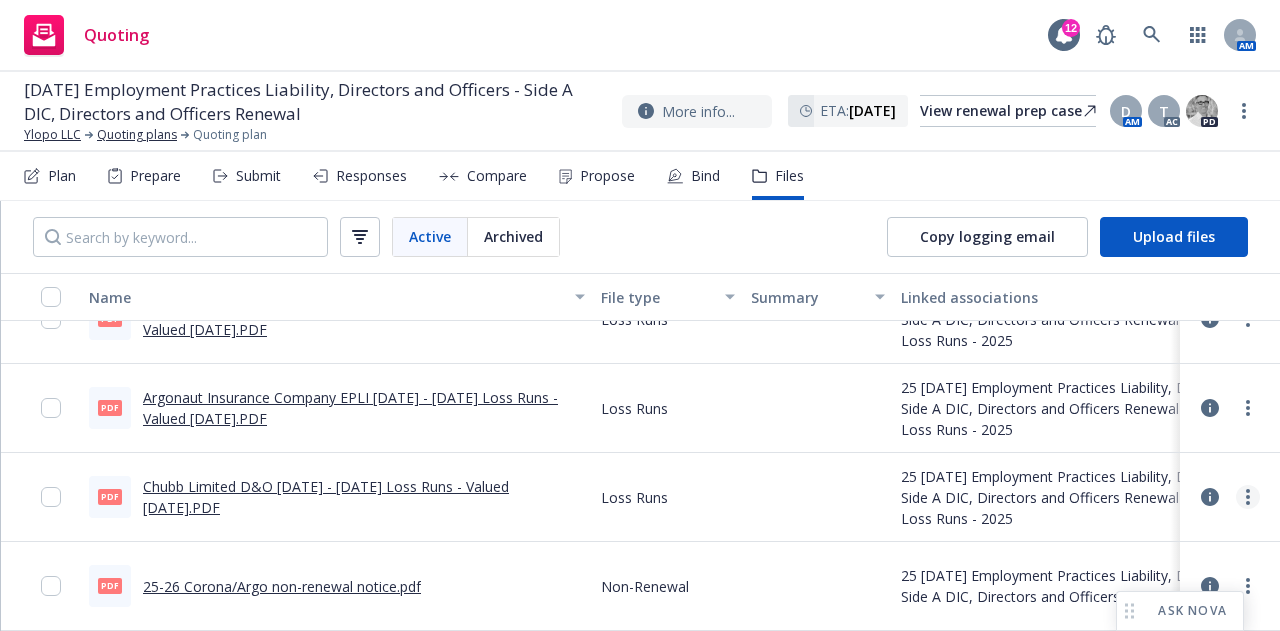 click 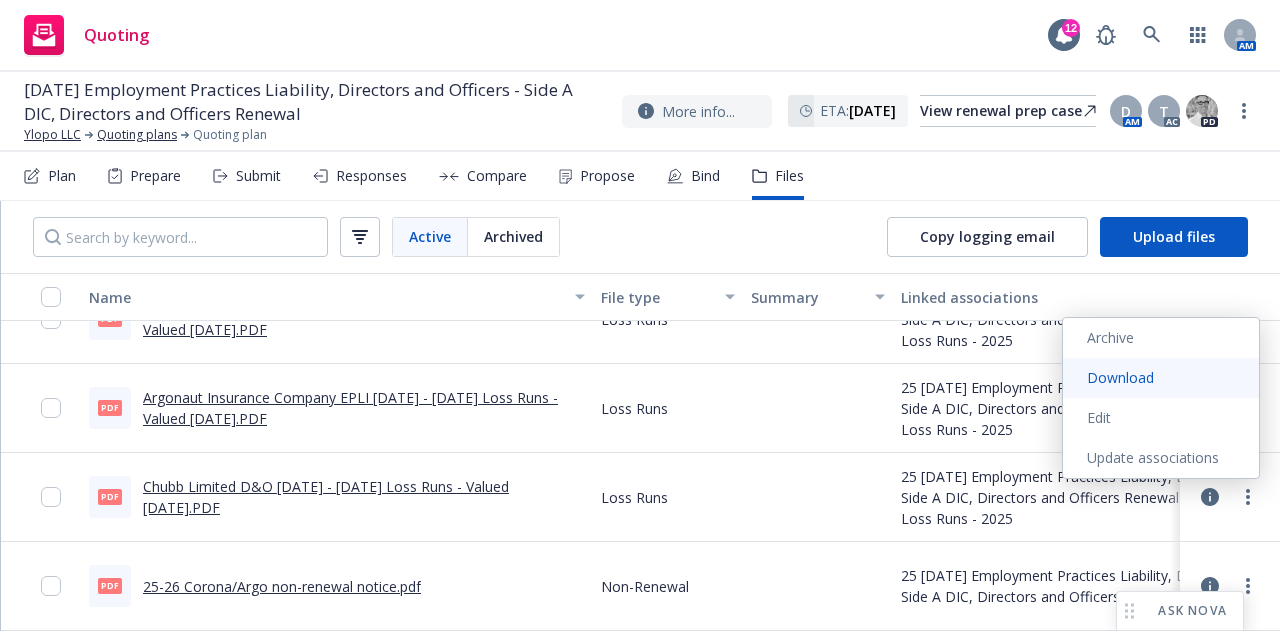 click on "Download" at bounding box center (1161, 378) 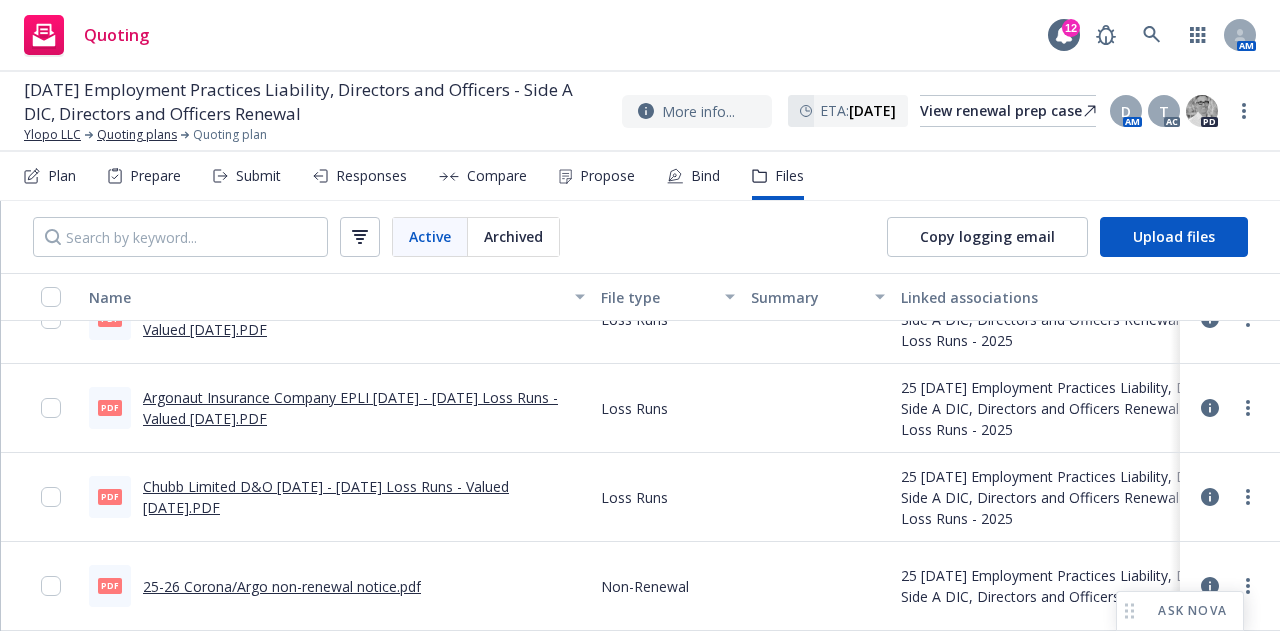 scroll, scrollTop: 502, scrollLeft: 0, axis: vertical 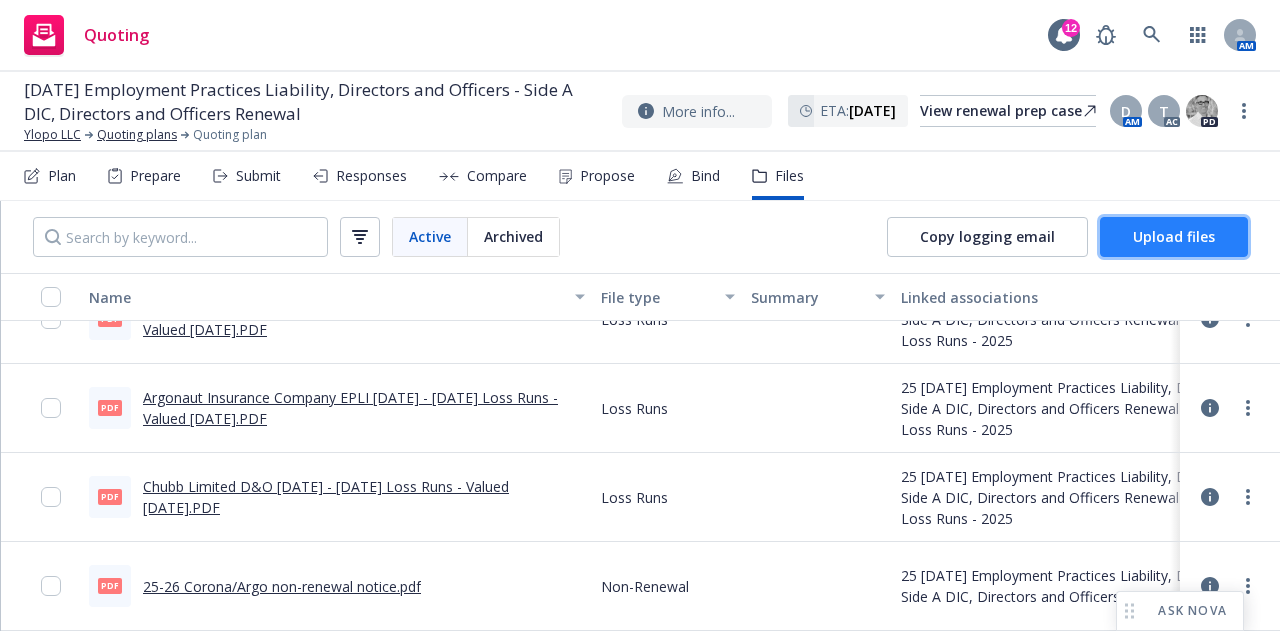 click on "Upload files" at bounding box center (1174, 237) 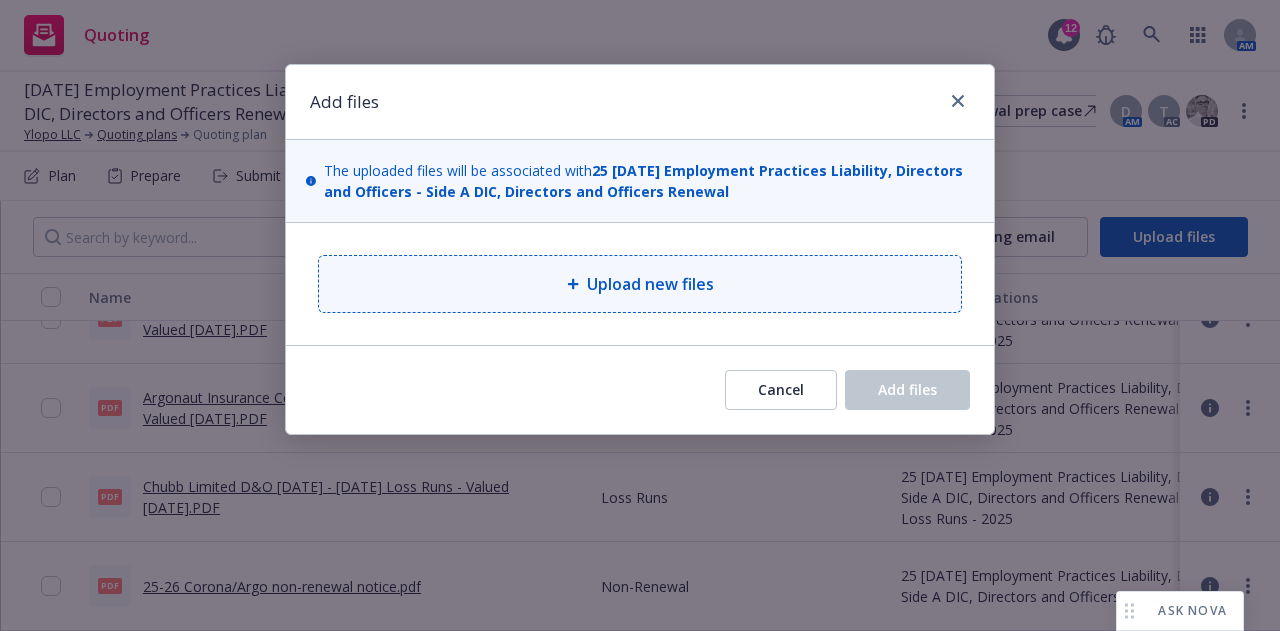 type on "x" 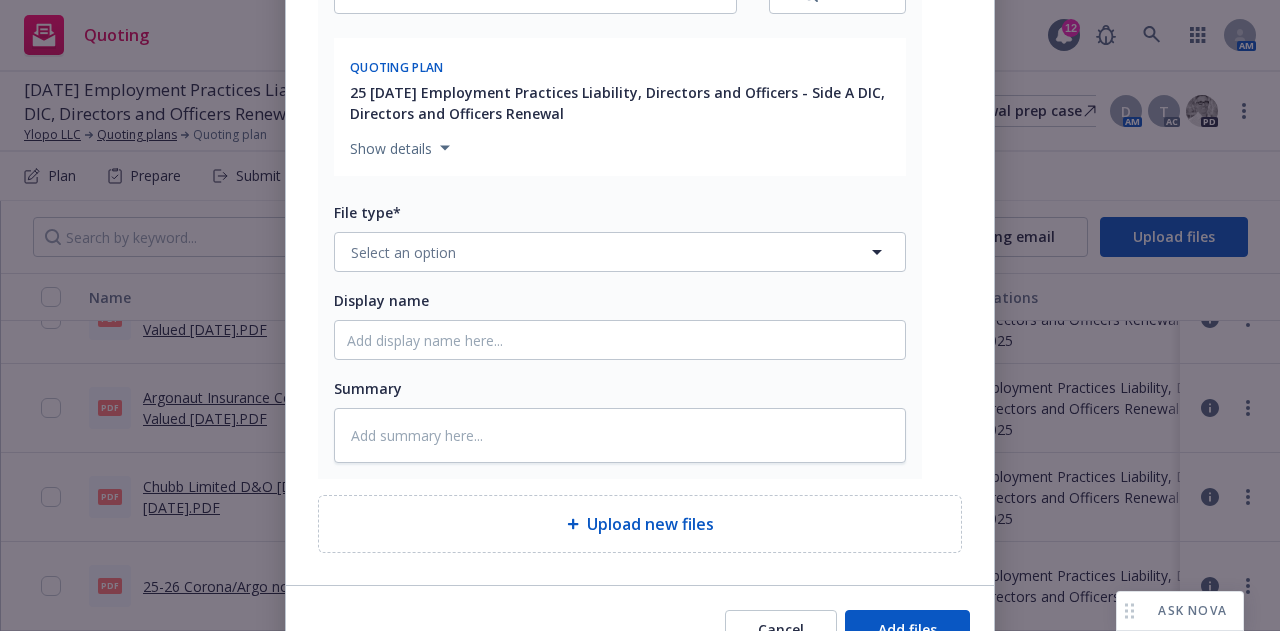 scroll, scrollTop: 400, scrollLeft: 0, axis: vertical 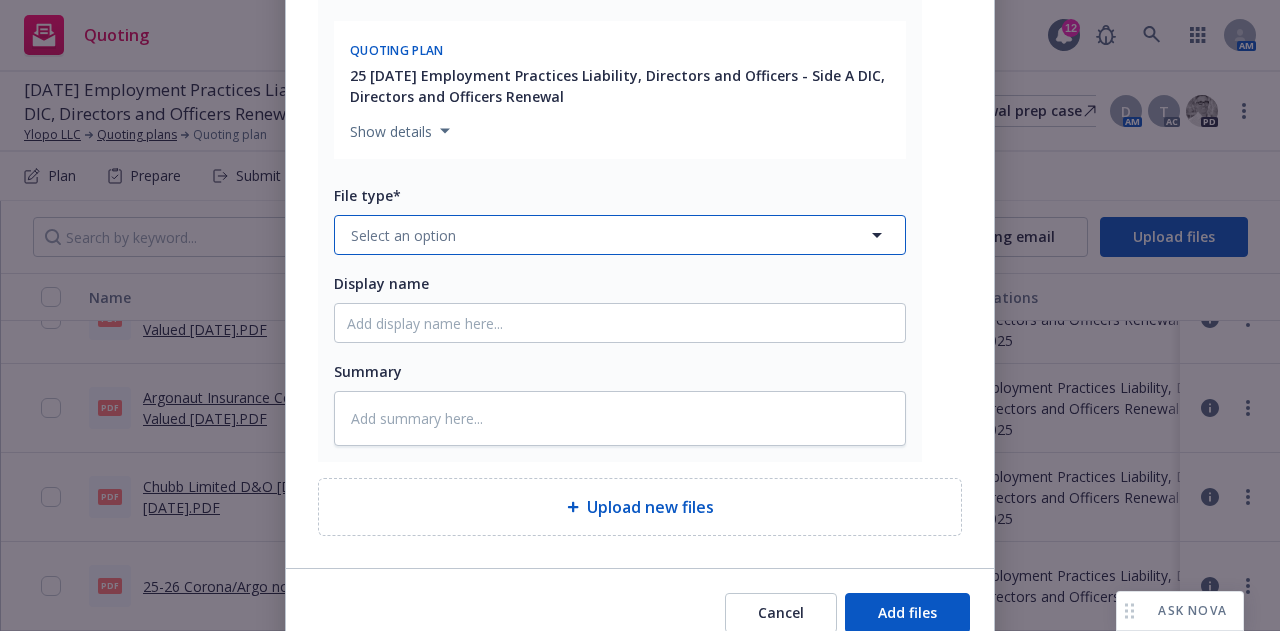 click on "Select an option" at bounding box center (620, 235) 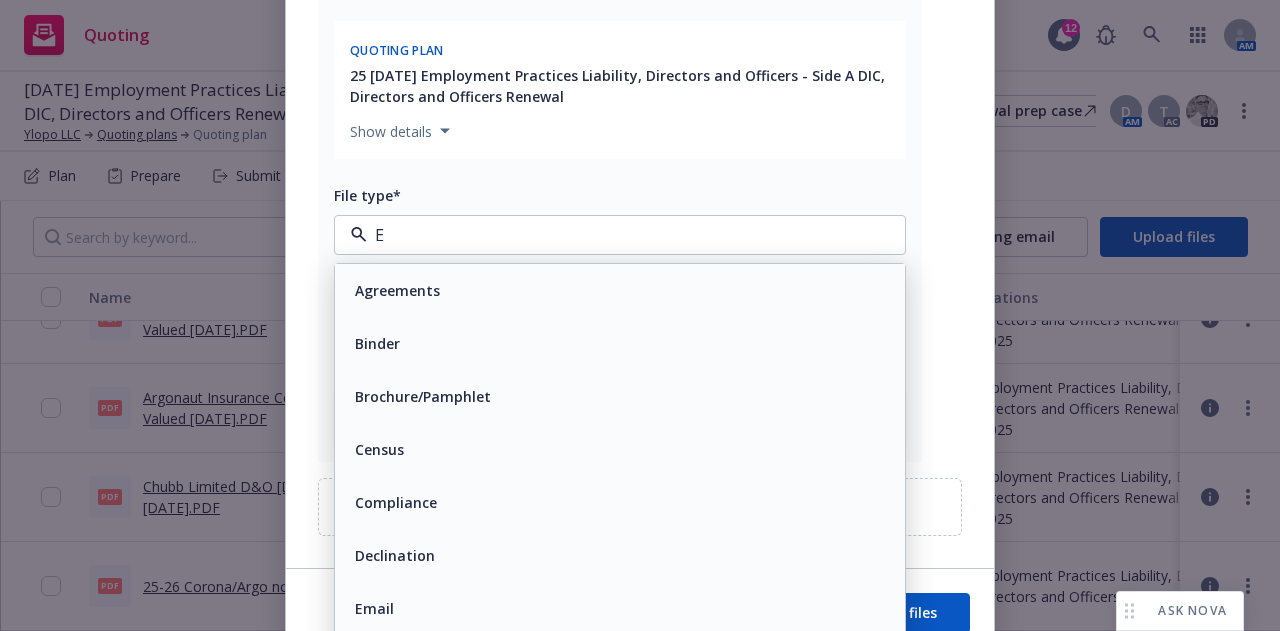 type on "EM" 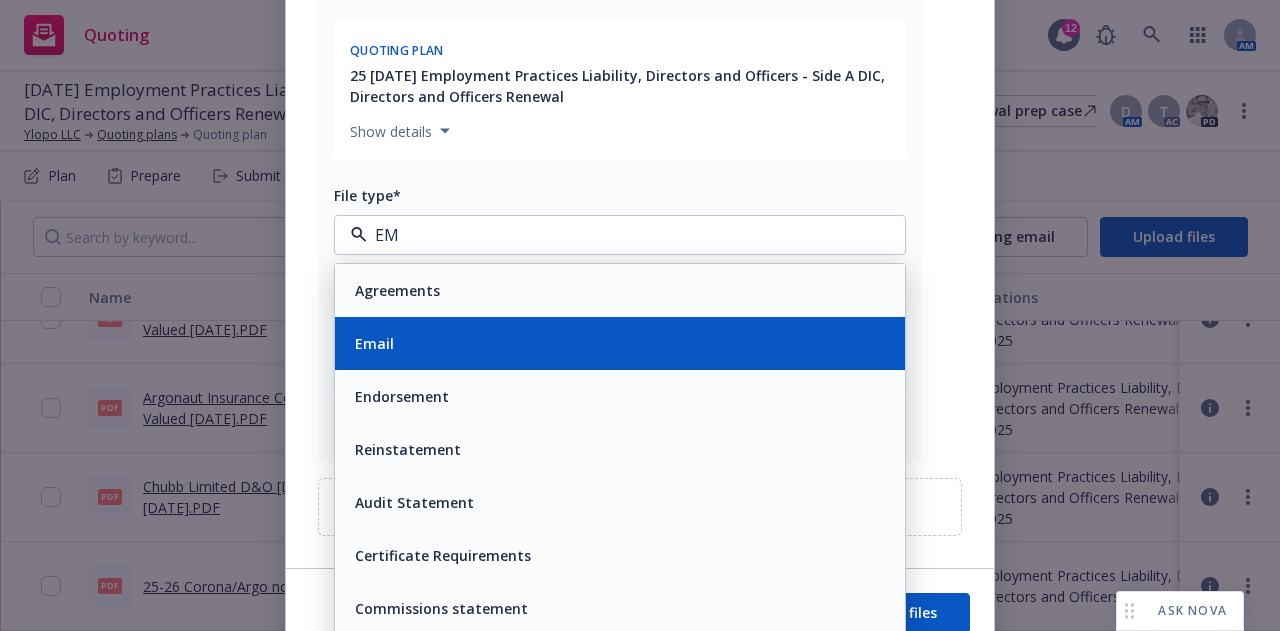 click on "Email" at bounding box center (620, 343) 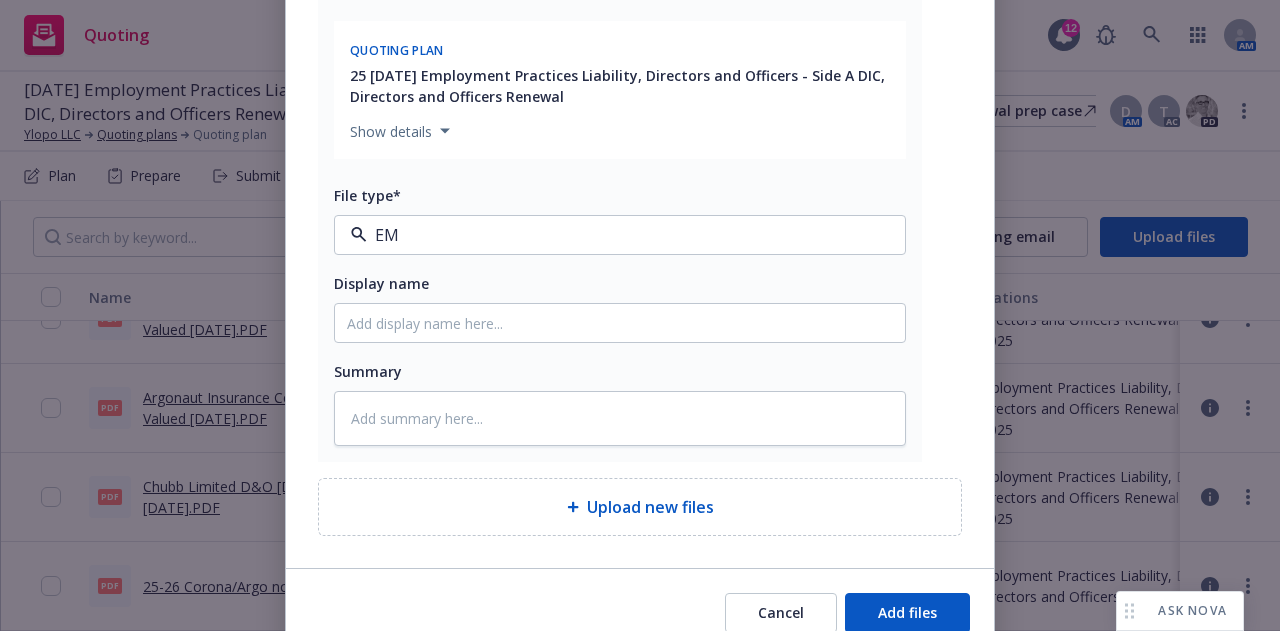 type on "x" 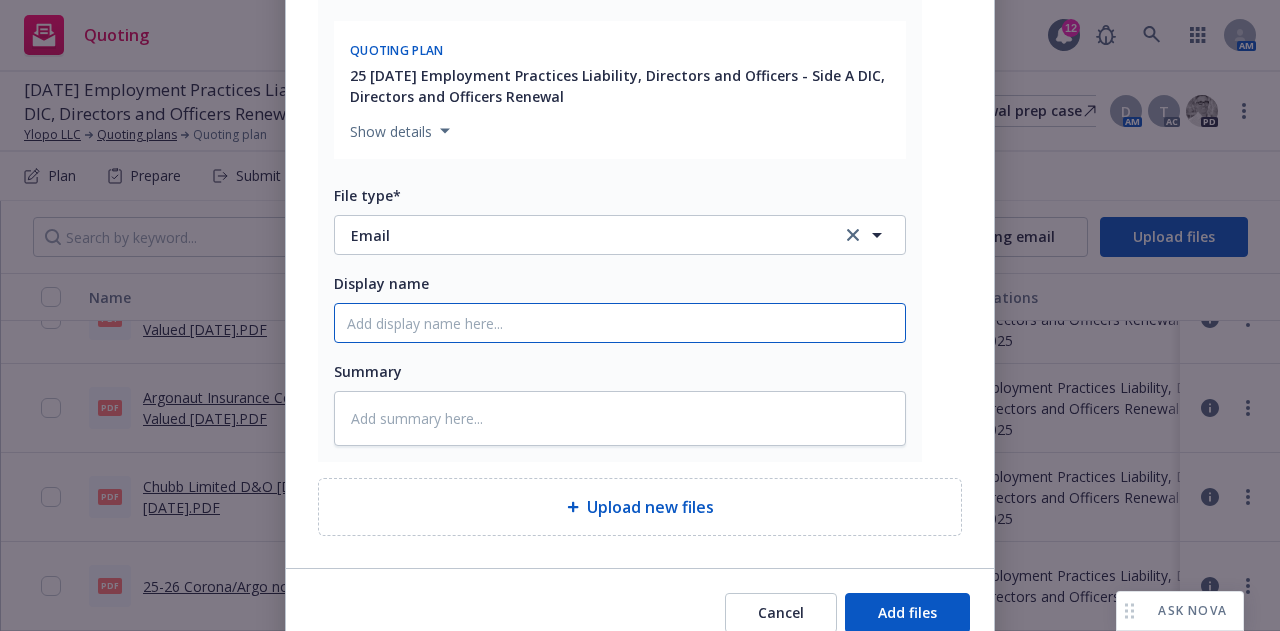 click on "Display name" at bounding box center (620, 323) 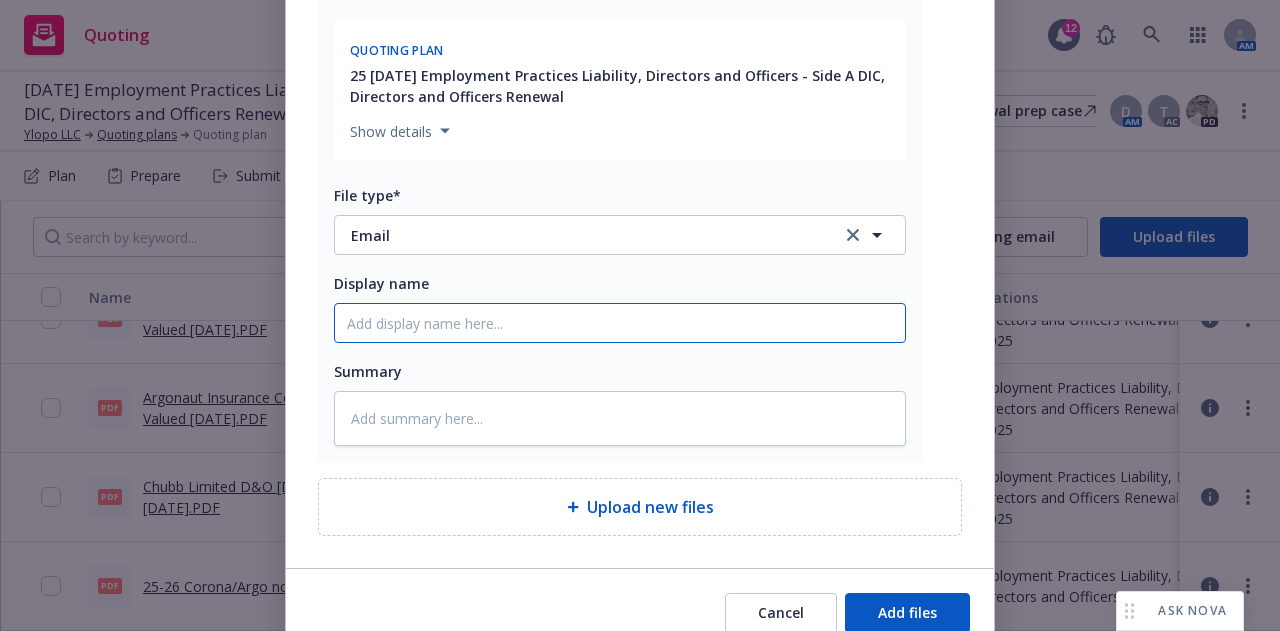 type on "Ready To Market" 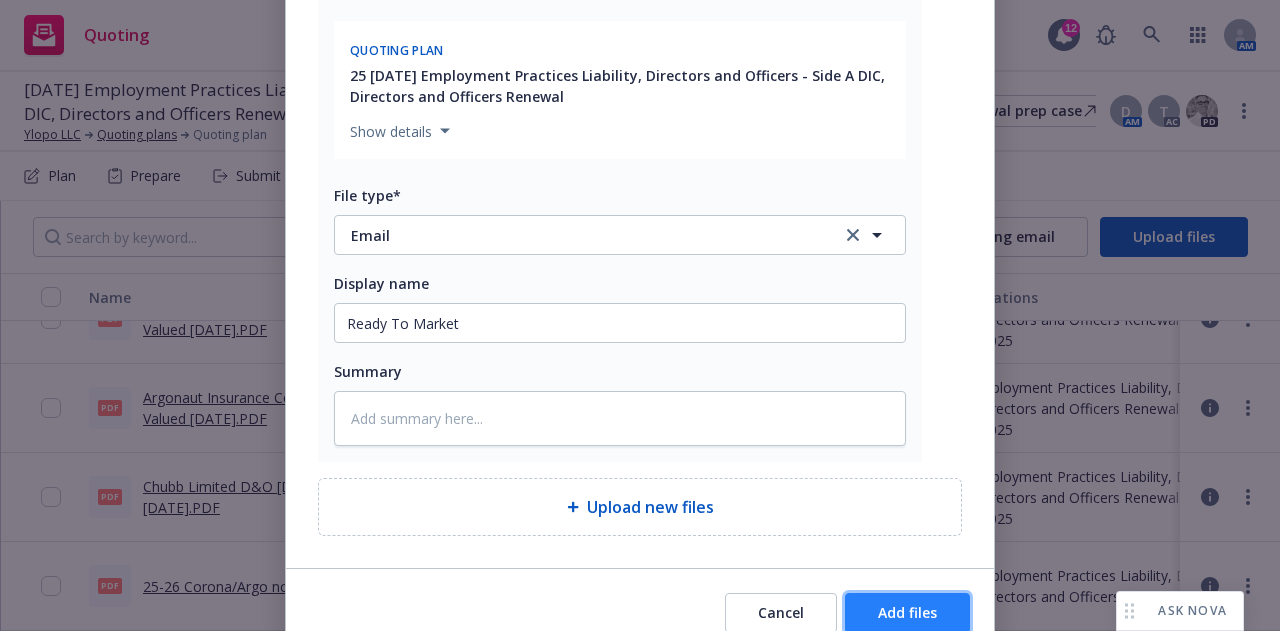 click on "Add files" at bounding box center [907, 613] 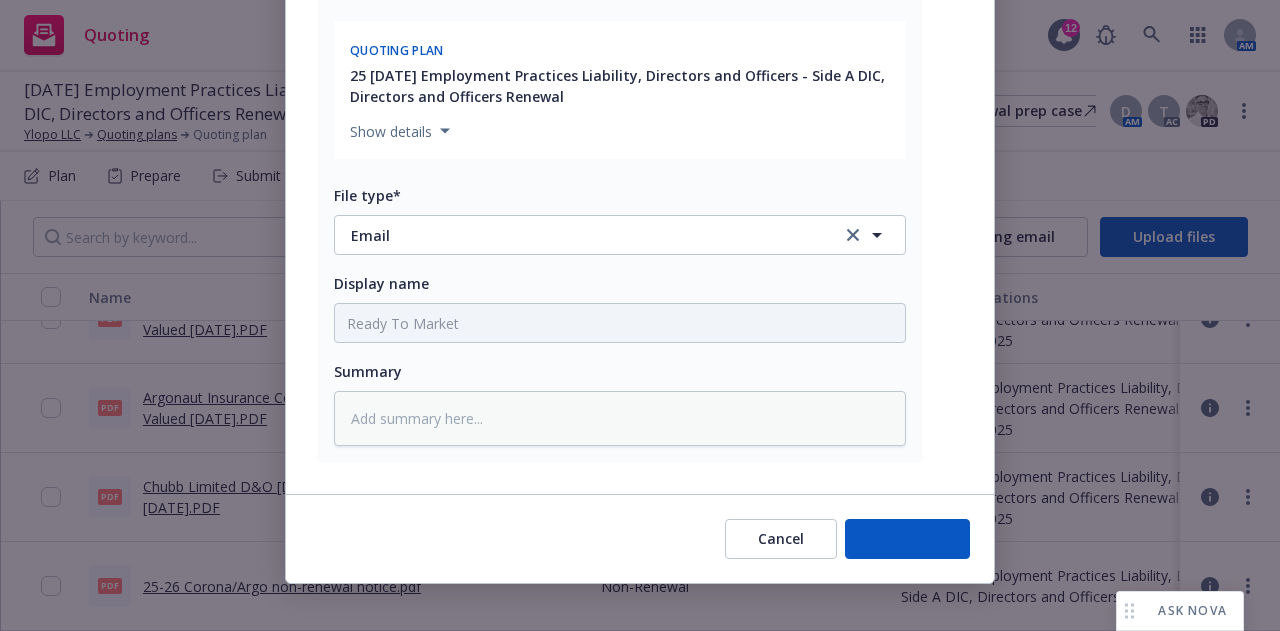 type on "x" 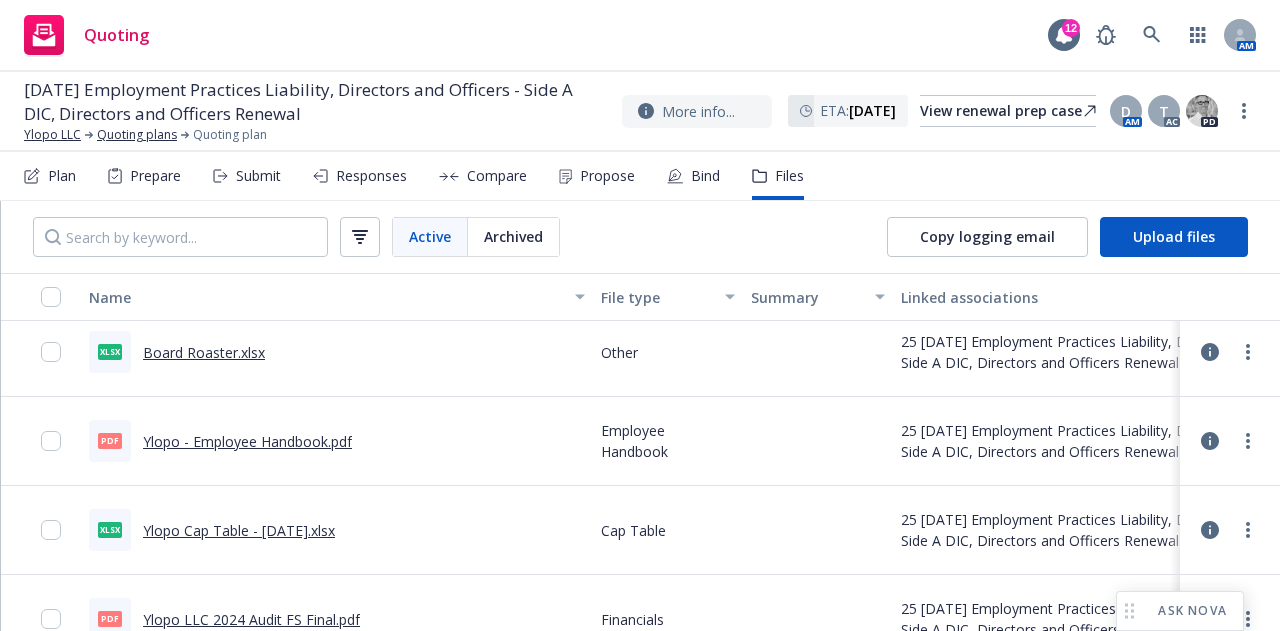 scroll, scrollTop: 0, scrollLeft: 0, axis: both 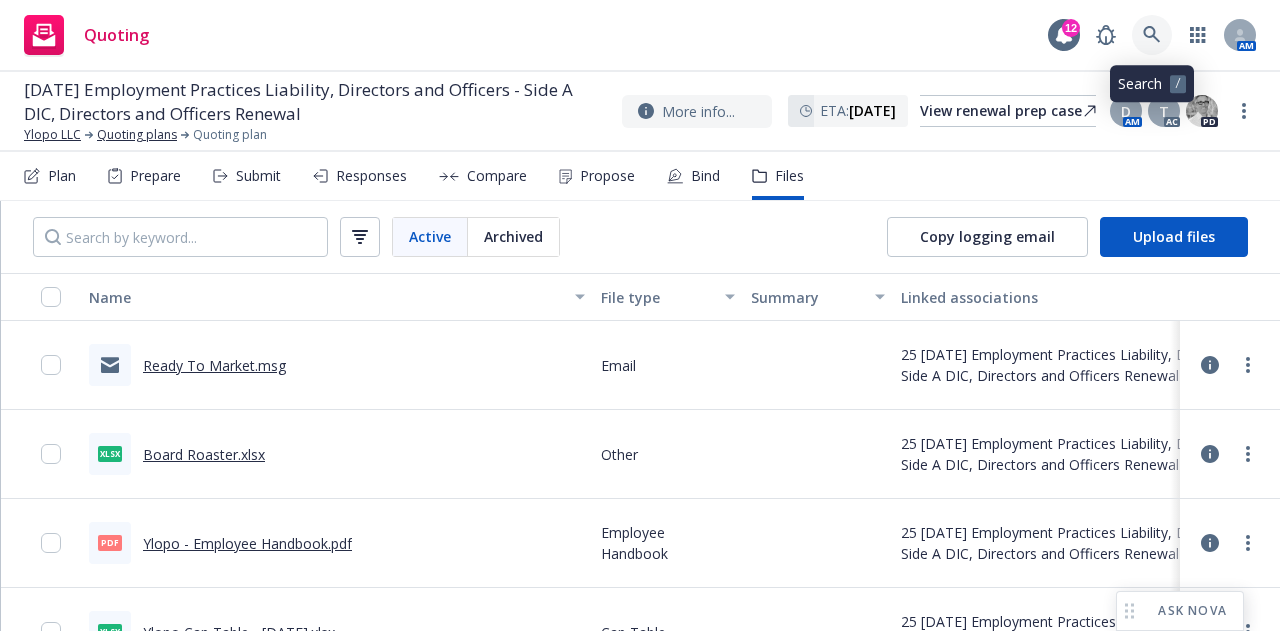 click 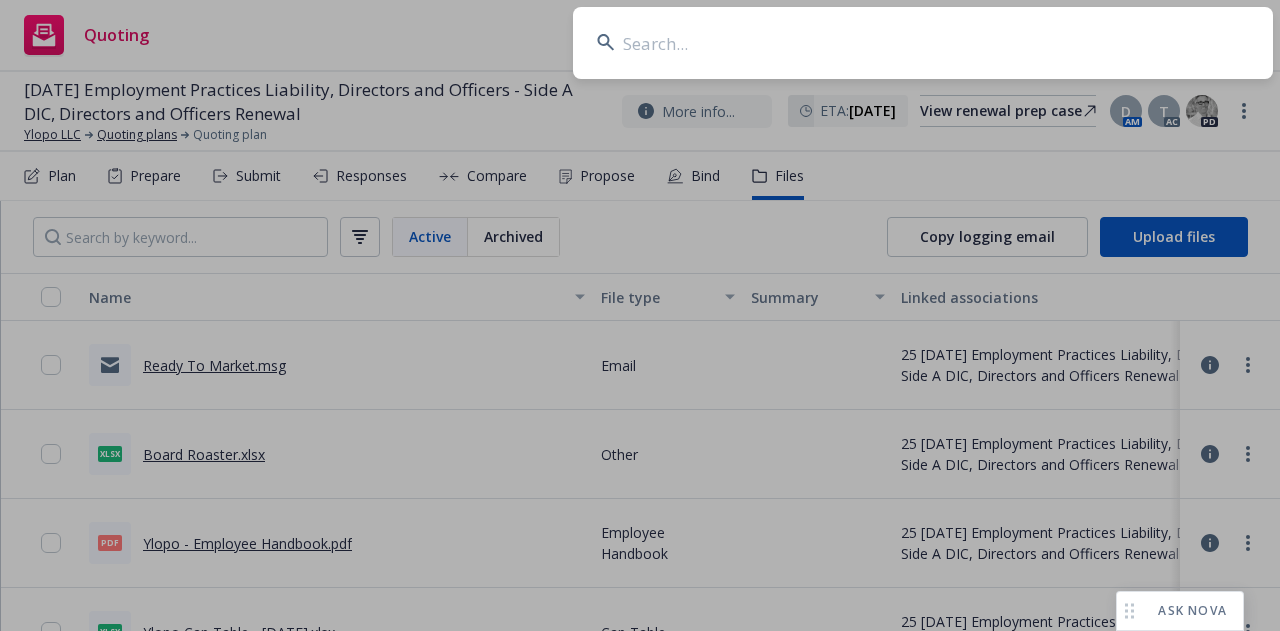 click at bounding box center [923, 43] 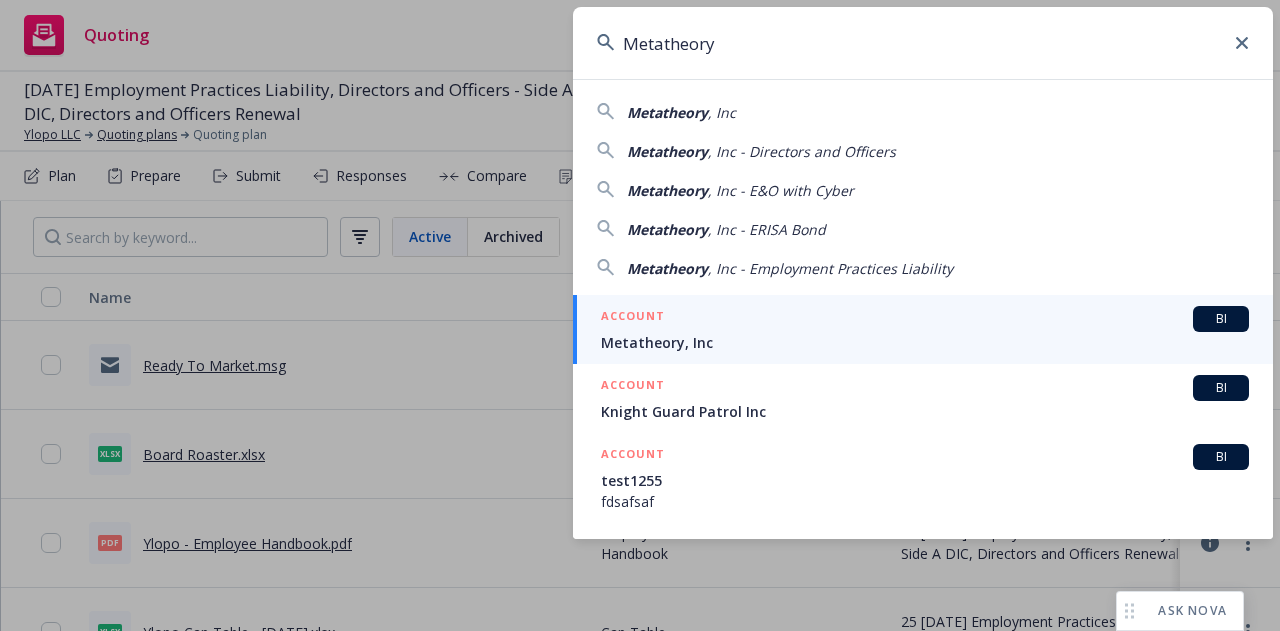 type on "Metatheory" 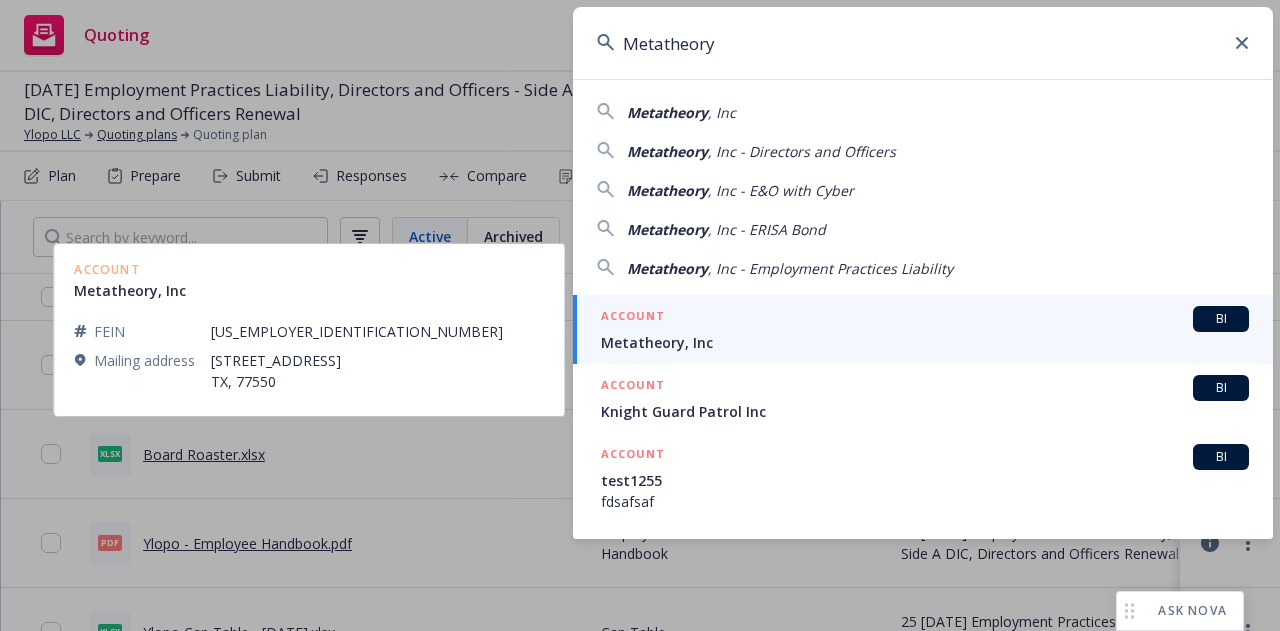 click on "Metatheory, Inc" at bounding box center [925, 342] 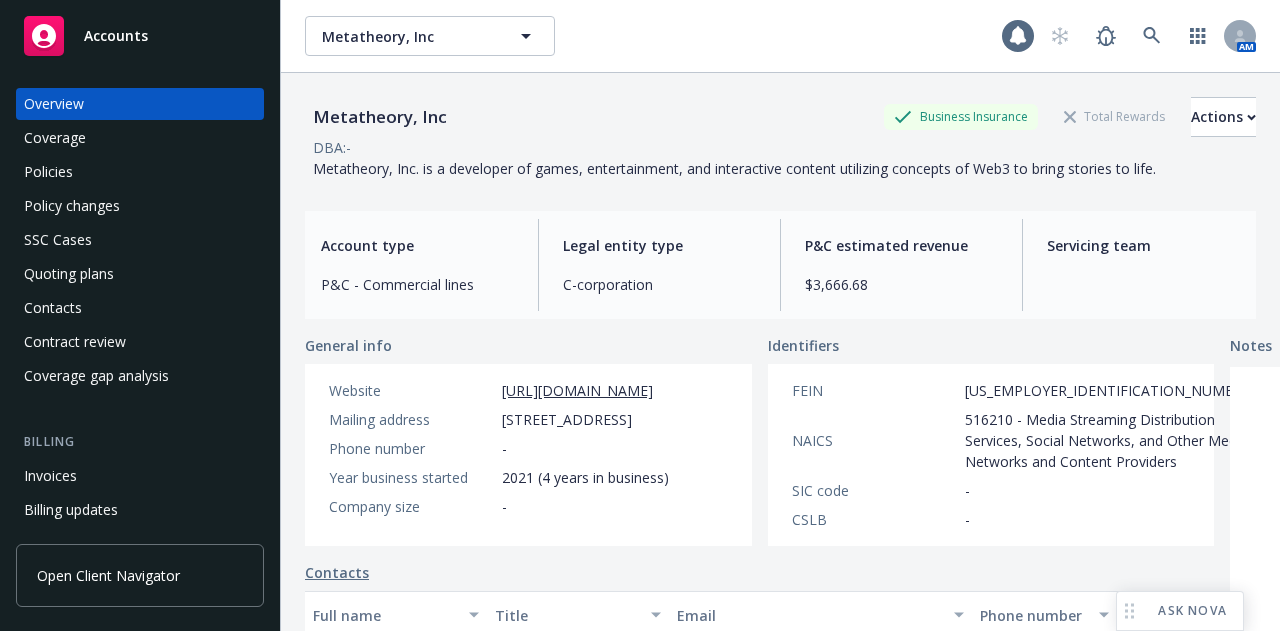 scroll, scrollTop: 0, scrollLeft: 0, axis: both 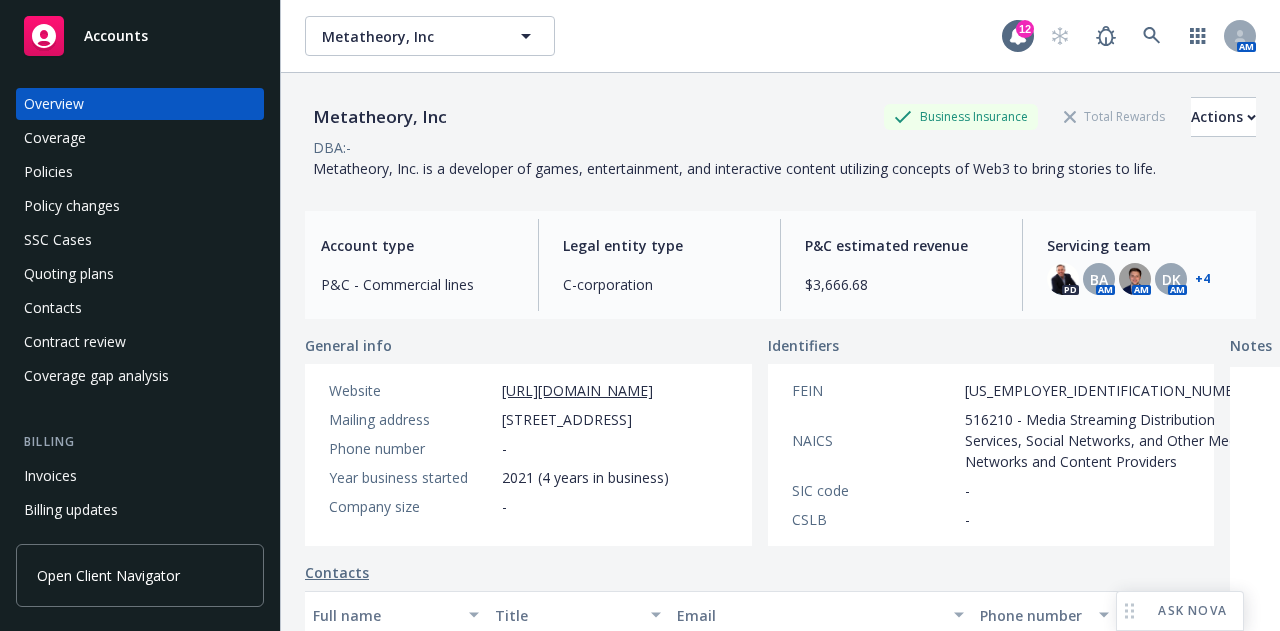 drag, startPoint x: 885, startPoint y: 629, endPoint x: 801, endPoint y: 52, distance: 583.08234 